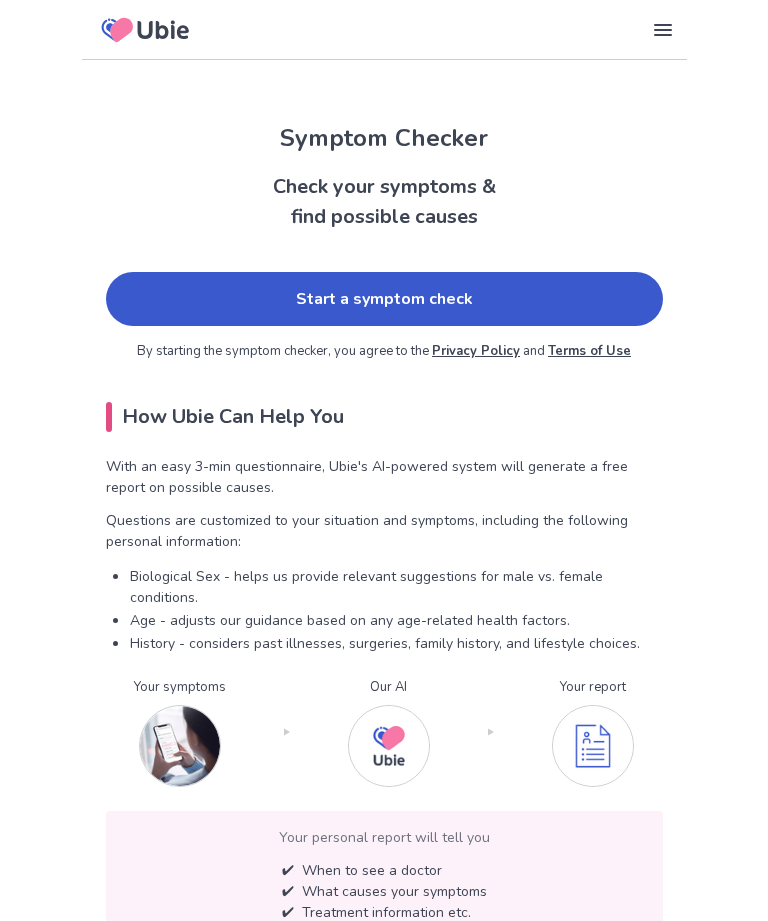 scroll, scrollTop: 0, scrollLeft: 0, axis: both 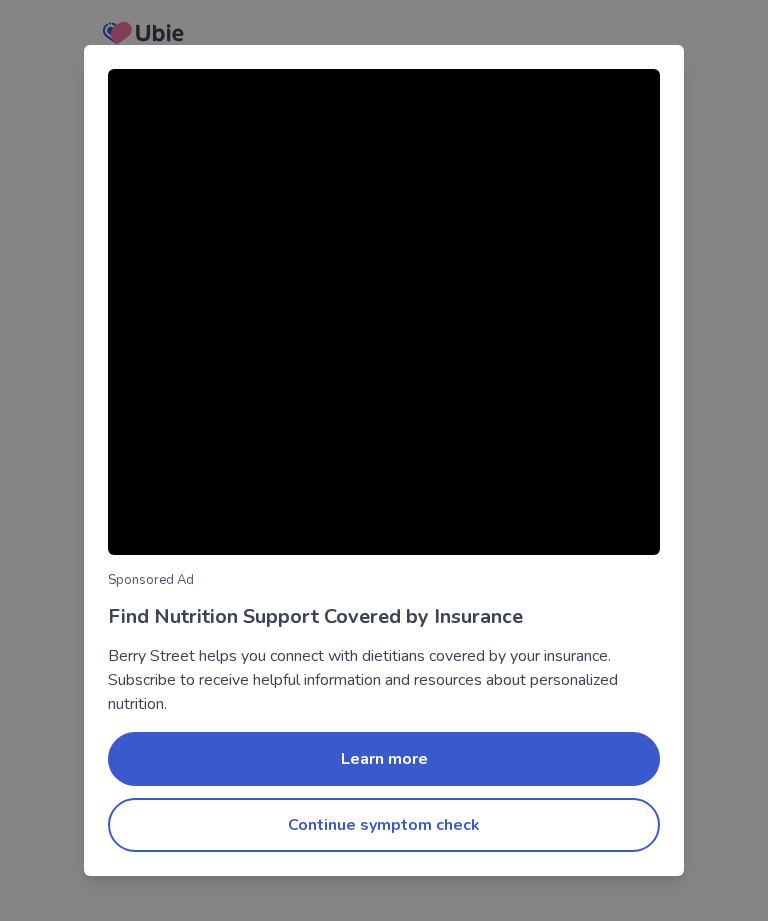 click on "Continue symptom check" at bounding box center [384, 825] 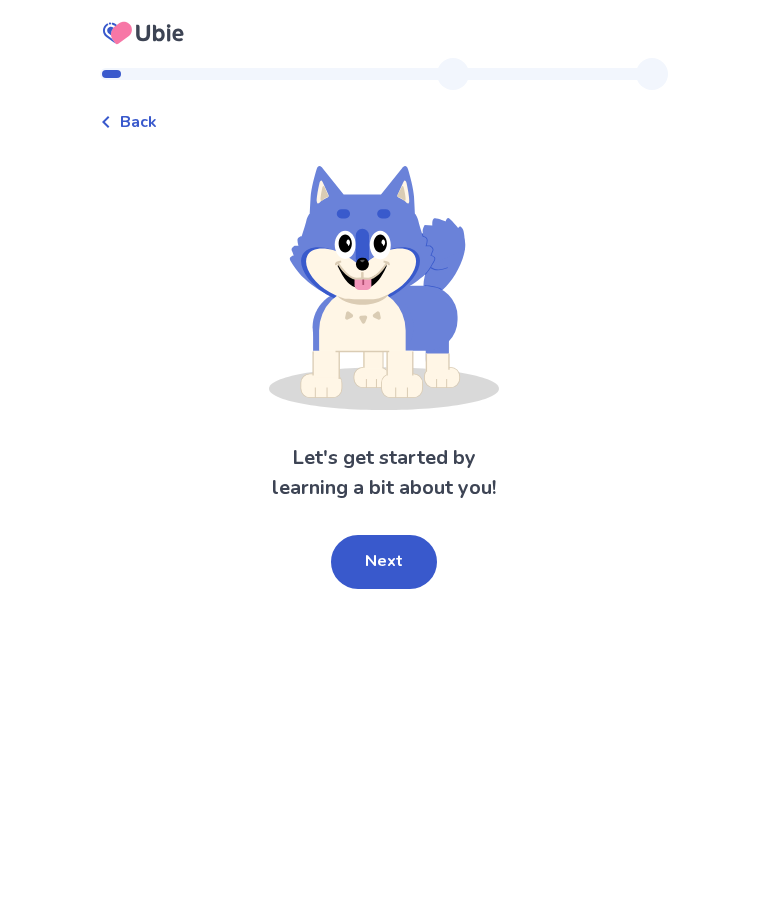 click on "Next" at bounding box center (384, 562) 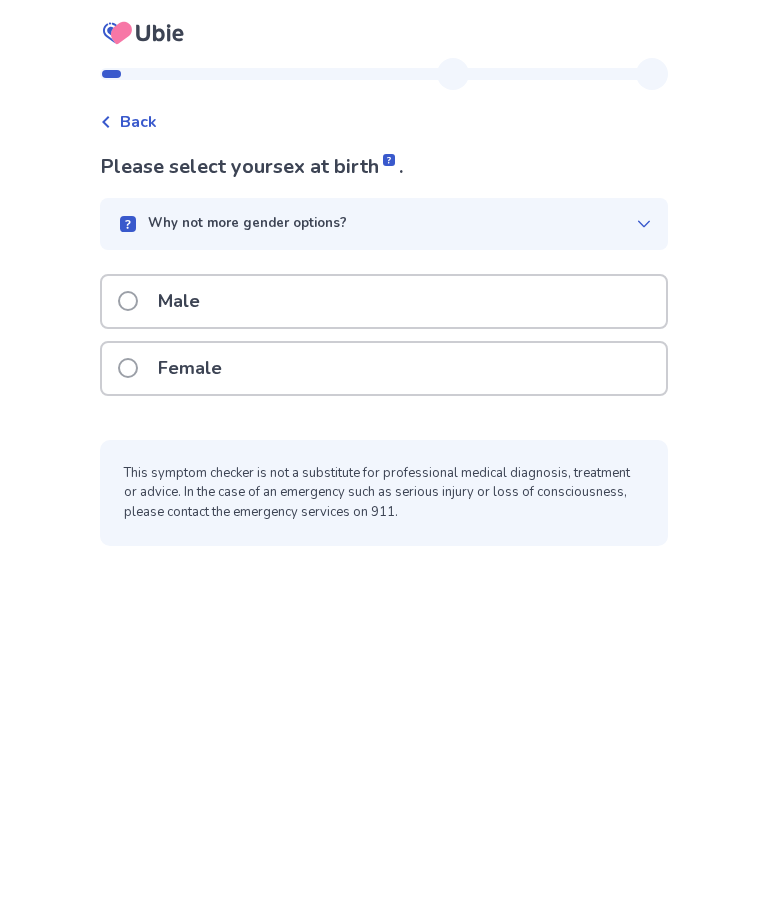 click on "Female" at bounding box center [384, 368] 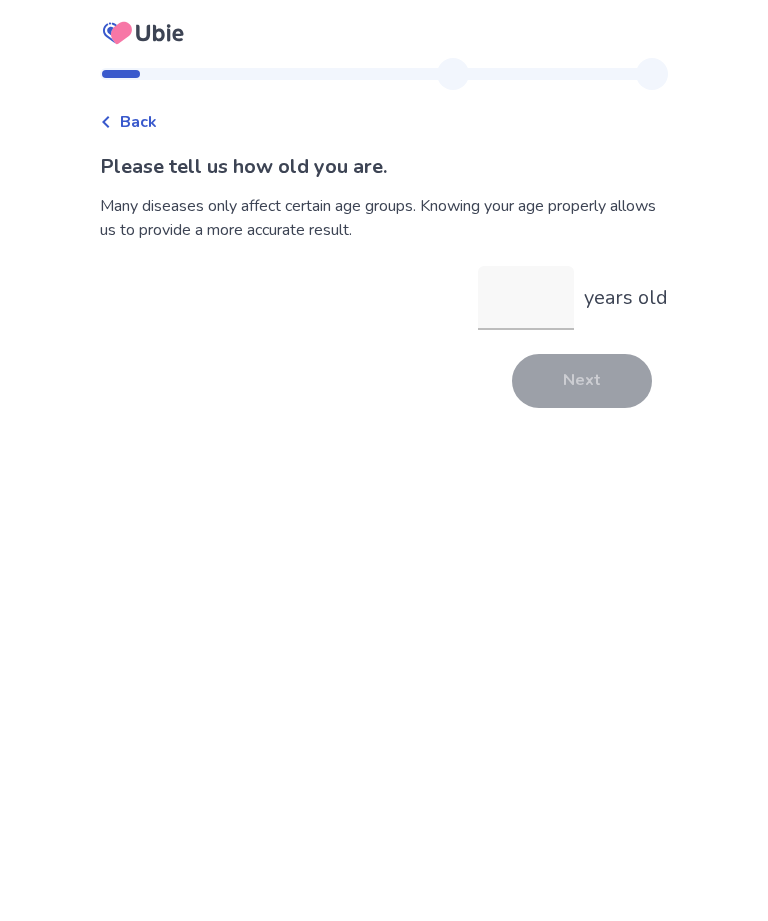 click on "years old" at bounding box center [526, 298] 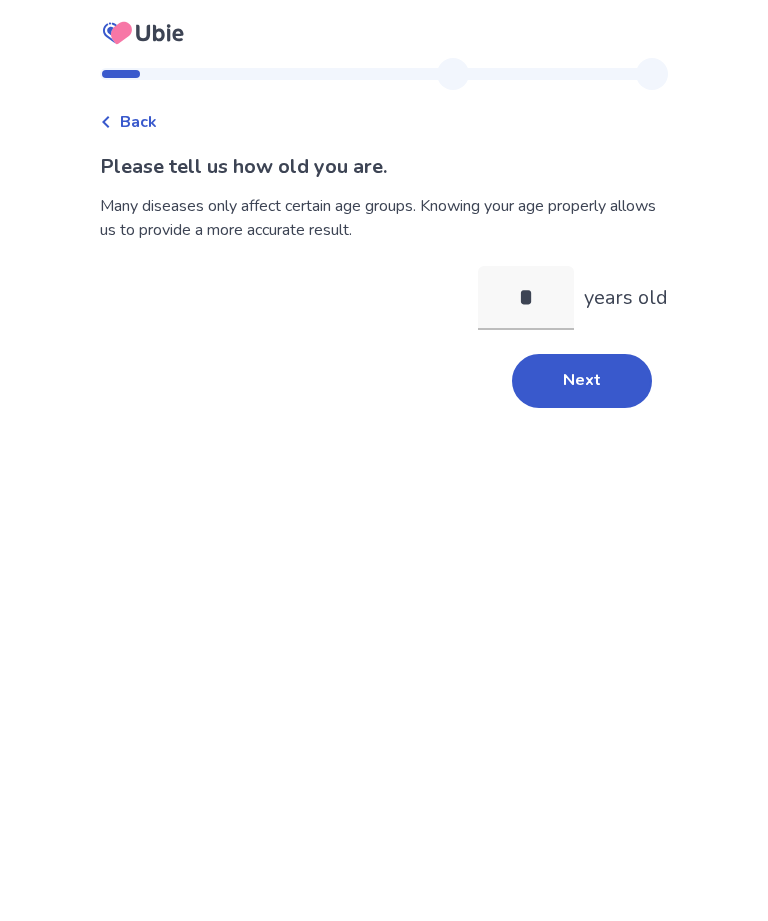 type on "**" 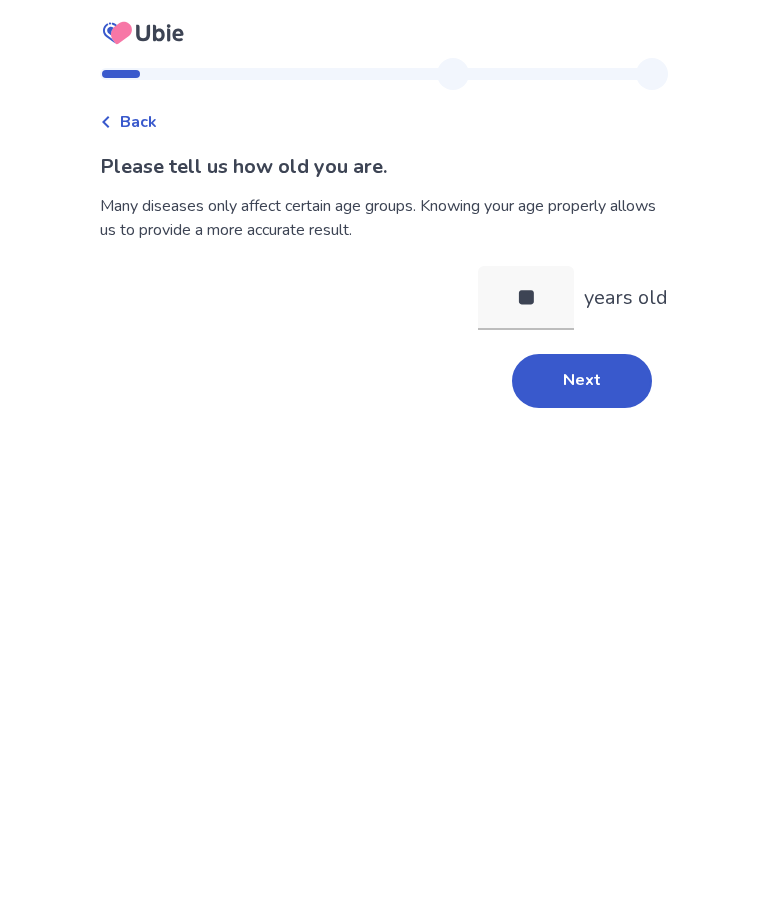 click on "Next" at bounding box center (582, 381) 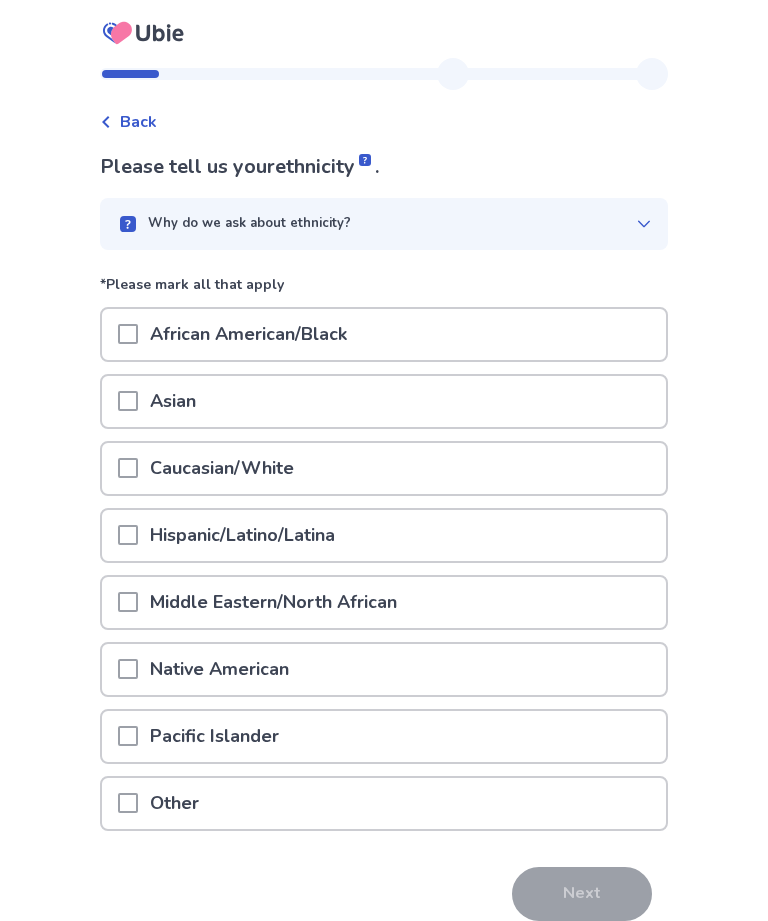 click on "Caucasian/White" at bounding box center (384, 468) 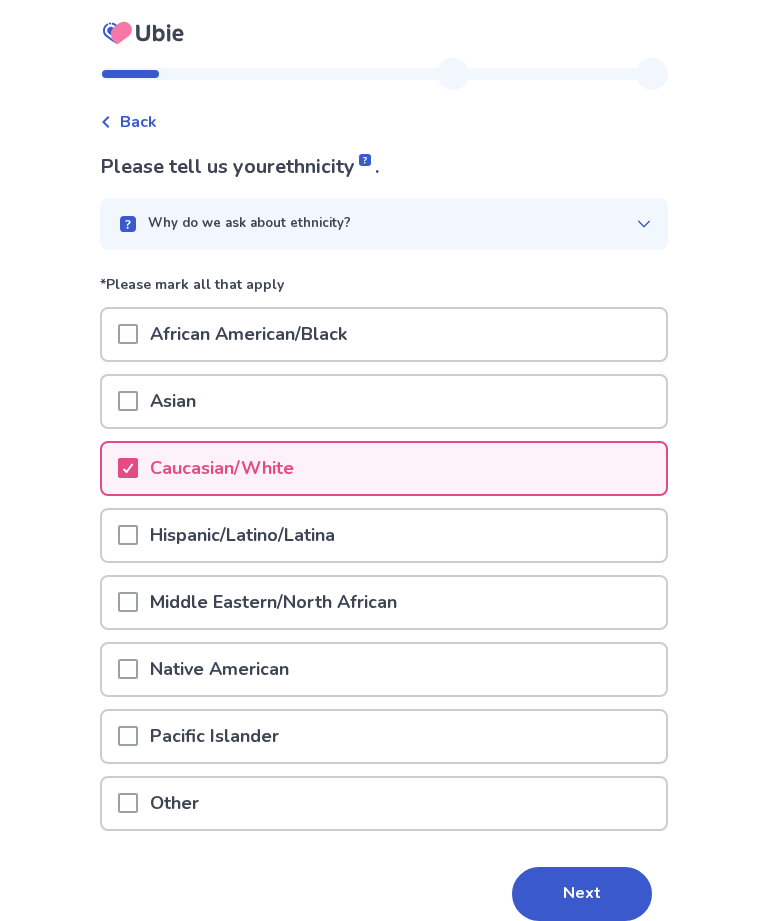 click on "Next" at bounding box center (582, 894) 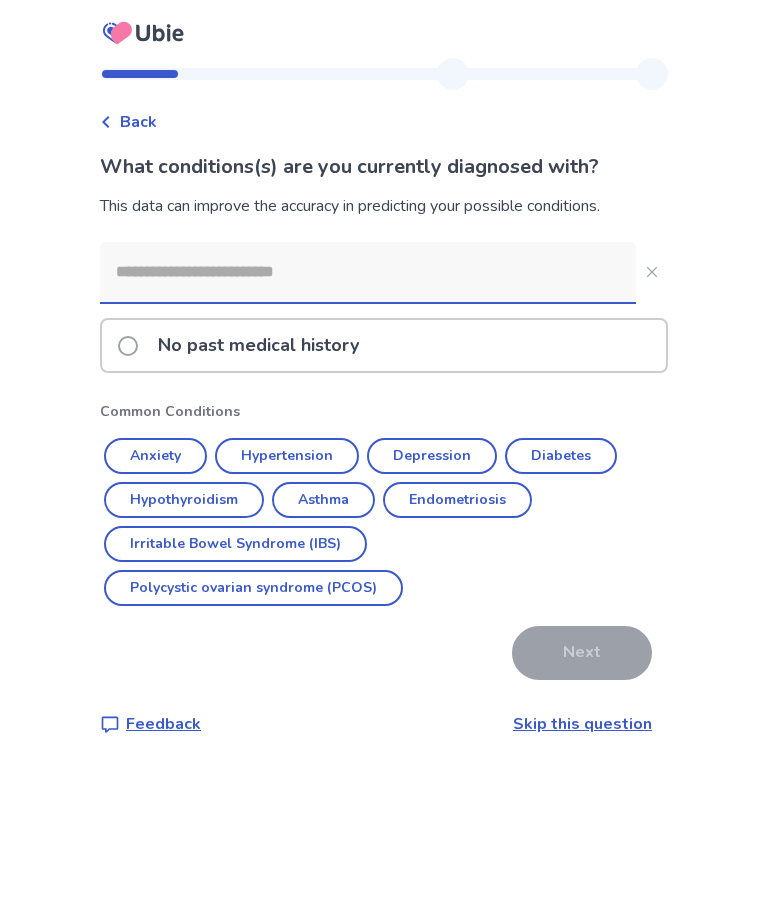 click on "Asthma" at bounding box center (323, 500) 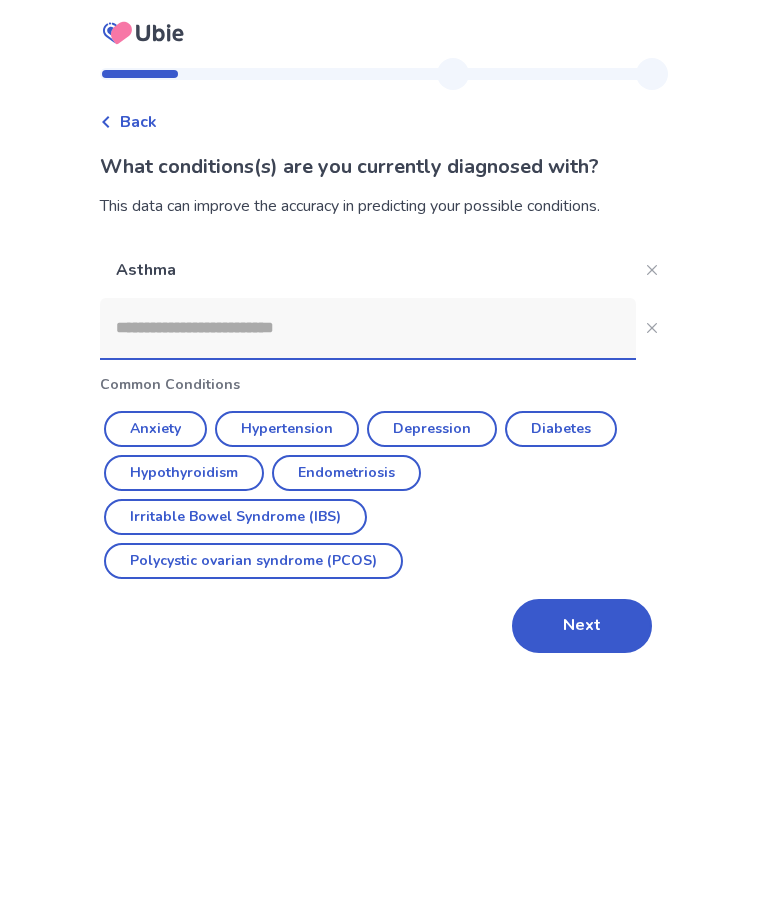 click on "Next" at bounding box center [582, 626] 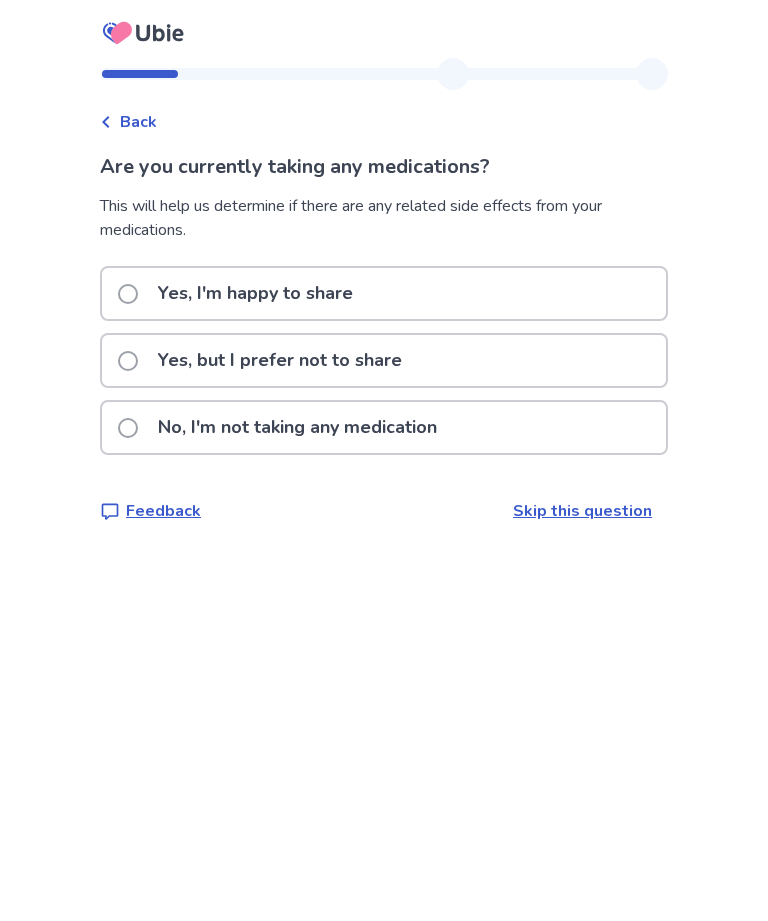 click on "No, I'm not taking any medication" at bounding box center (384, 427) 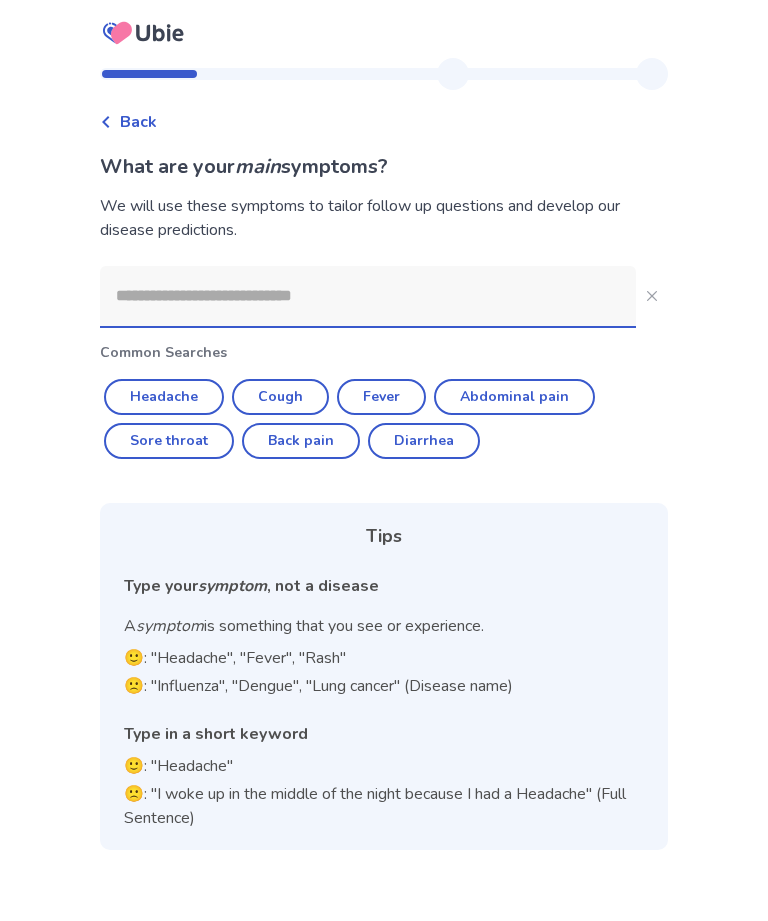 click on "Abdominal pain" 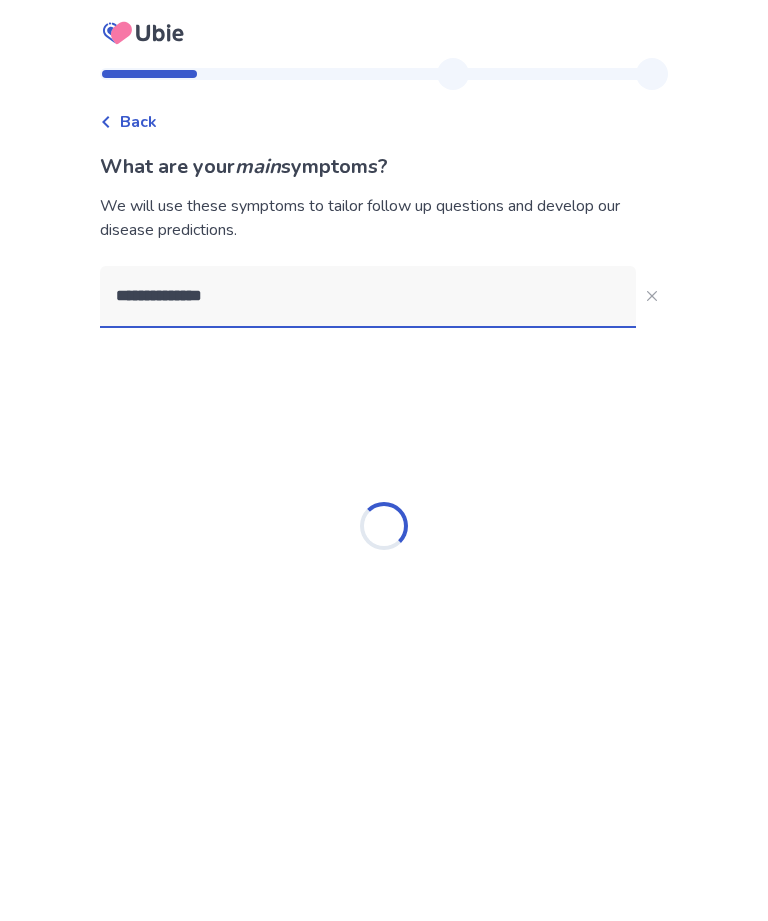 type on "**********" 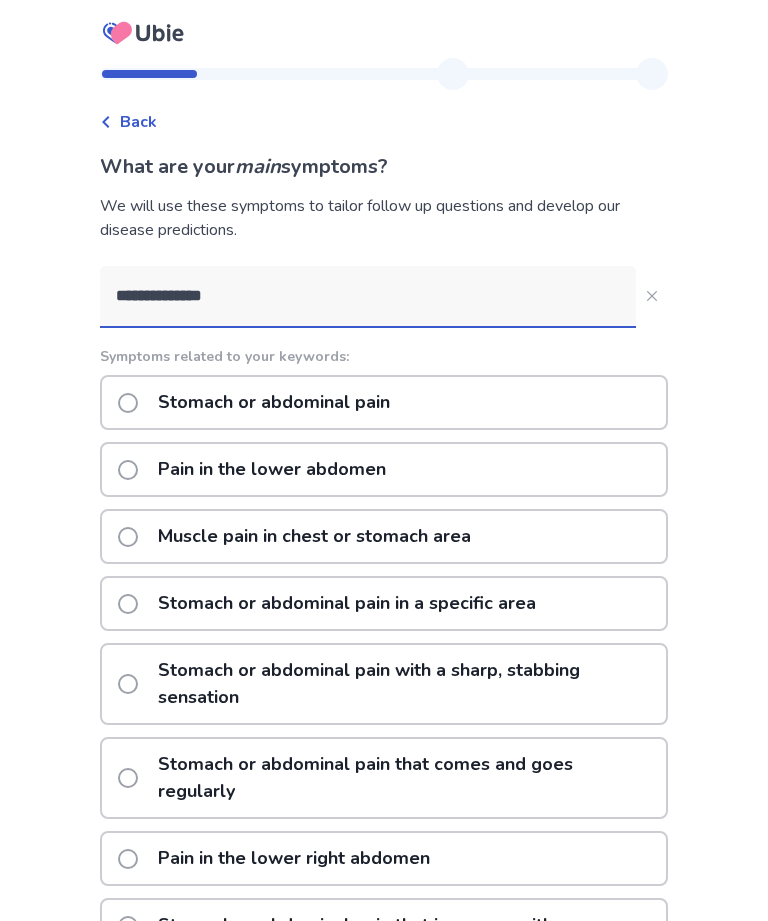 click on "Stomach or abdominal pain" 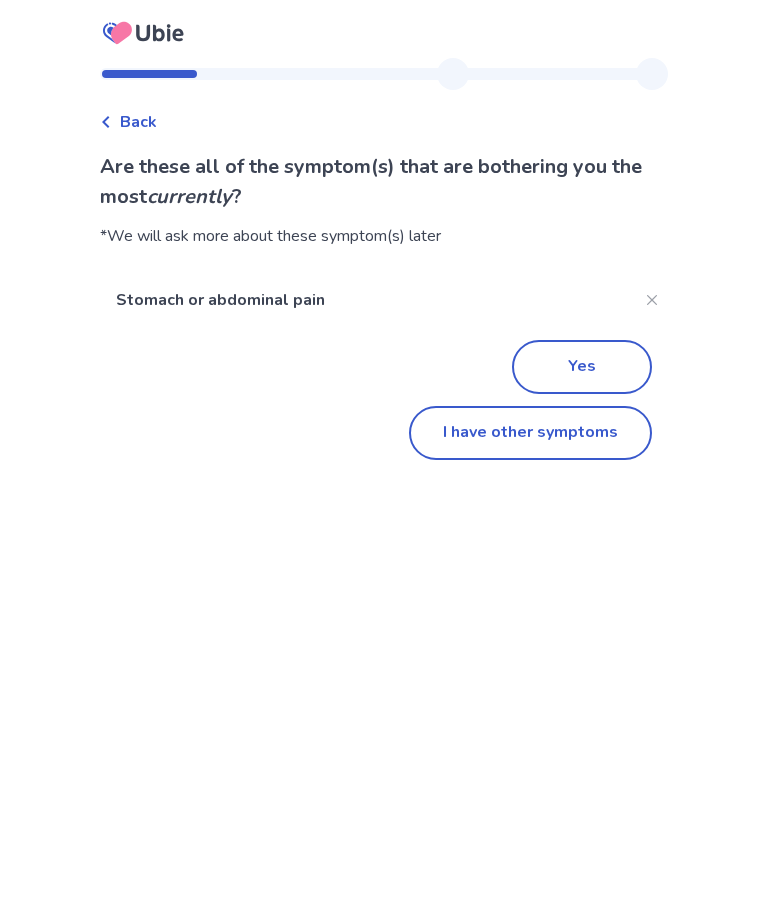 click on "I have other symptoms" 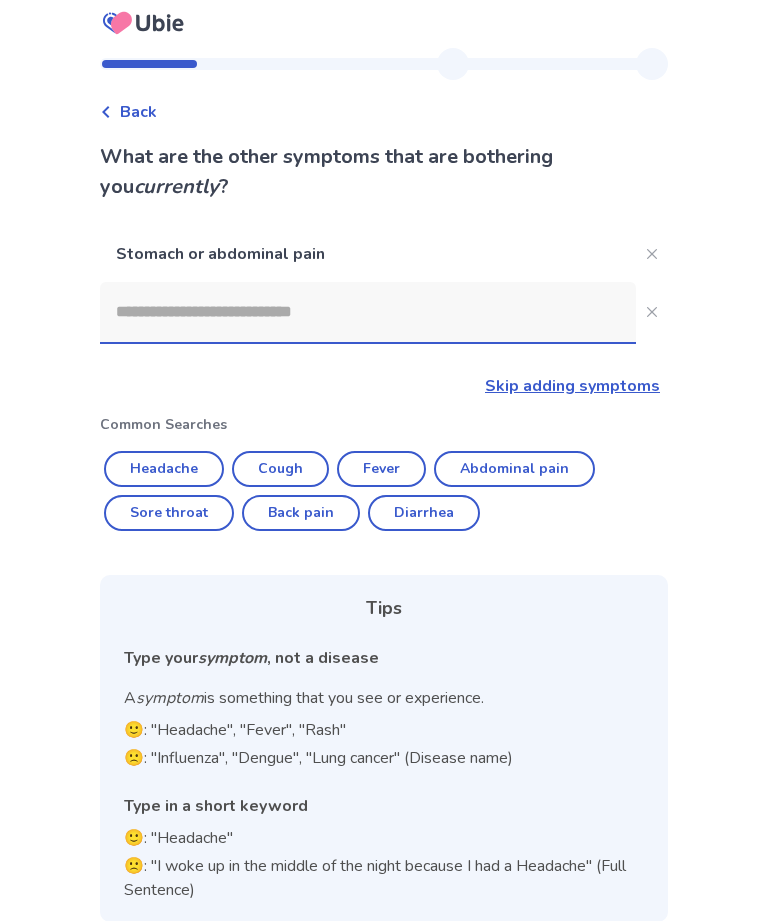 scroll, scrollTop: 0, scrollLeft: 0, axis: both 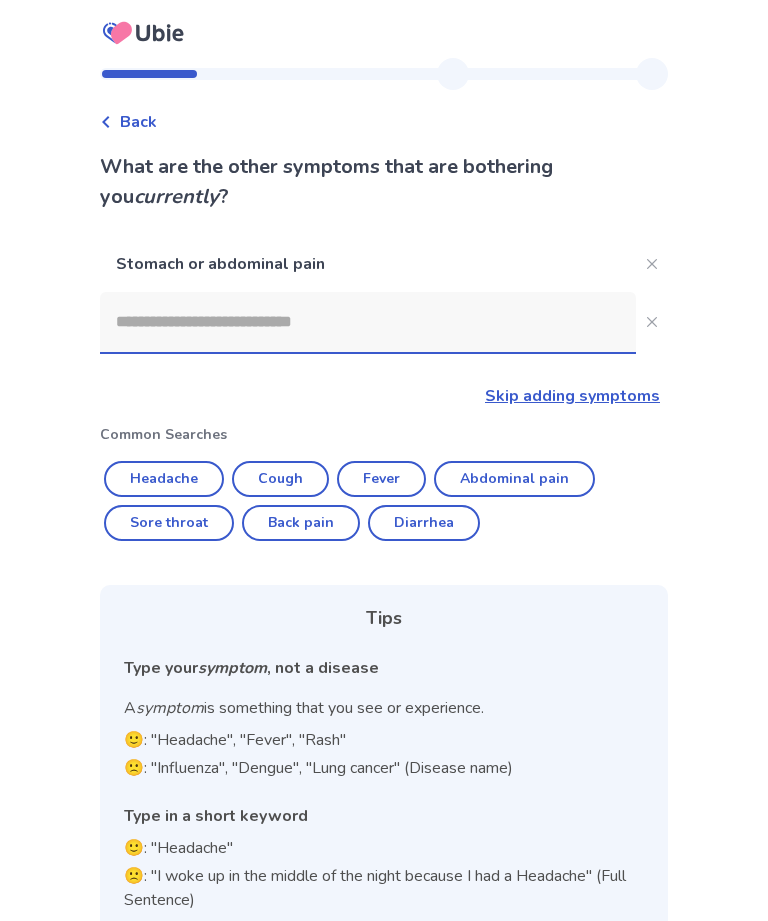click 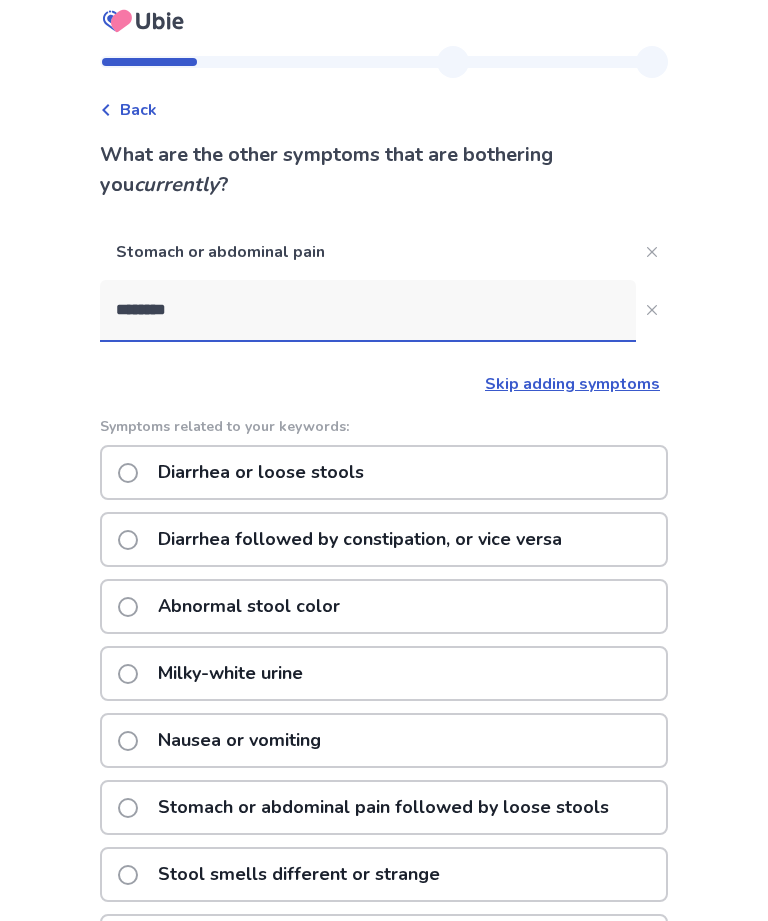 scroll, scrollTop: 14, scrollLeft: 0, axis: vertical 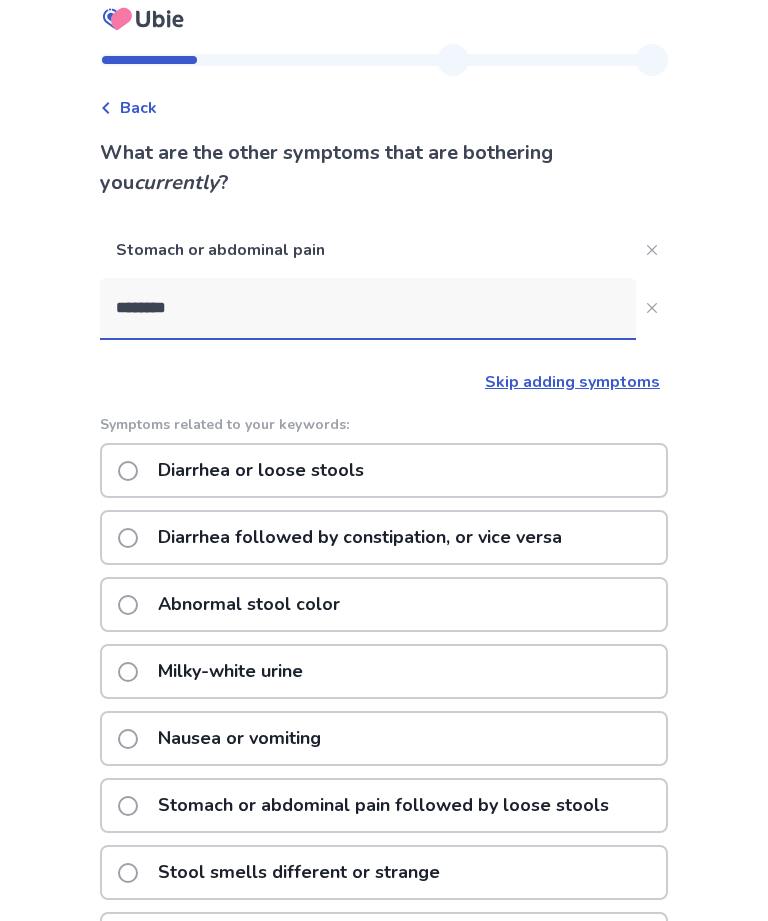 click on "Nausea or vomiting" 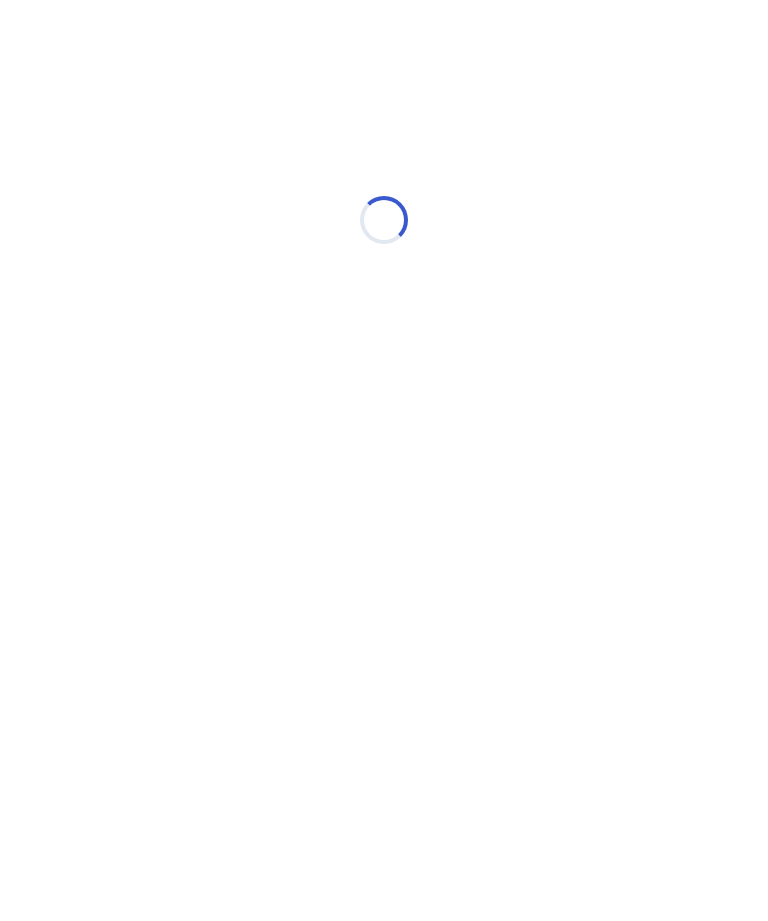 scroll, scrollTop: 0, scrollLeft: 0, axis: both 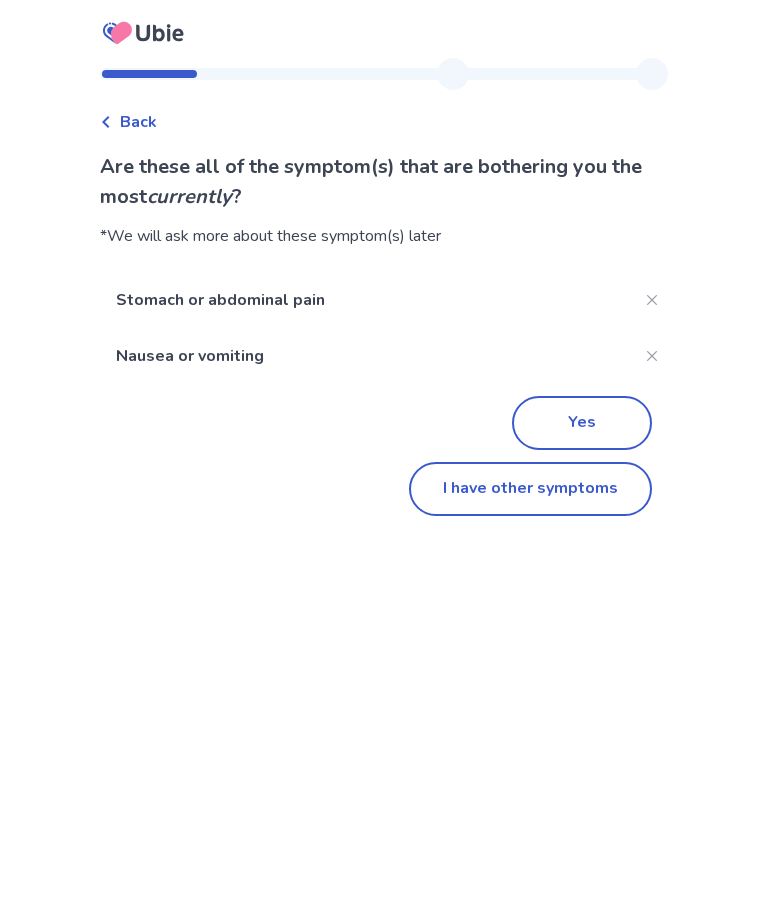 click on "I have other symptoms" 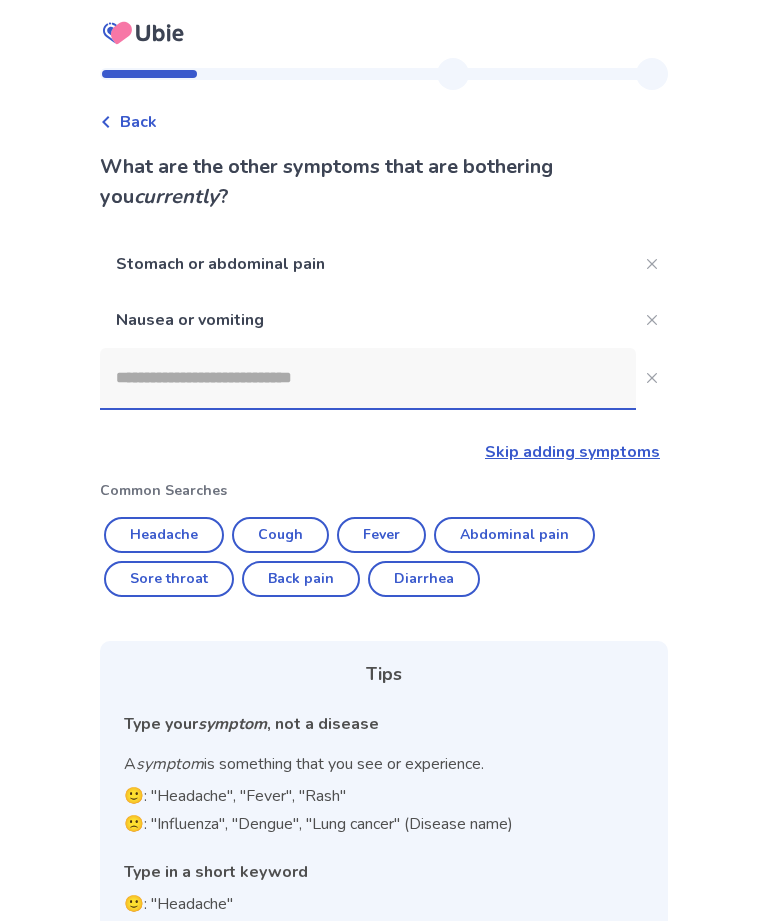 scroll, scrollTop: 78, scrollLeft: 0, axis: vertical 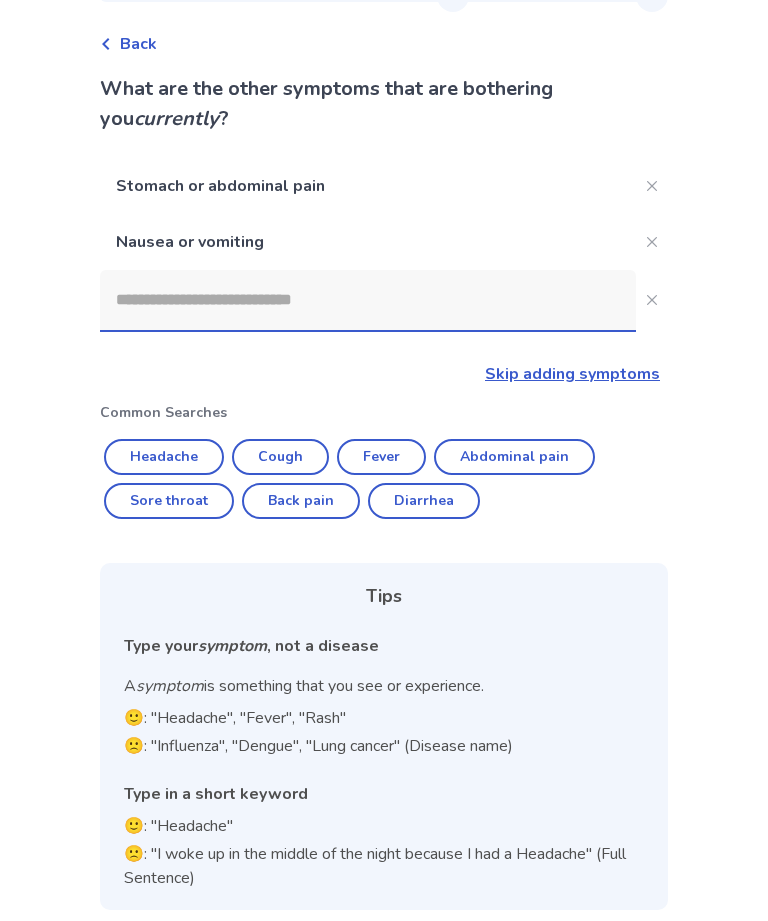 click 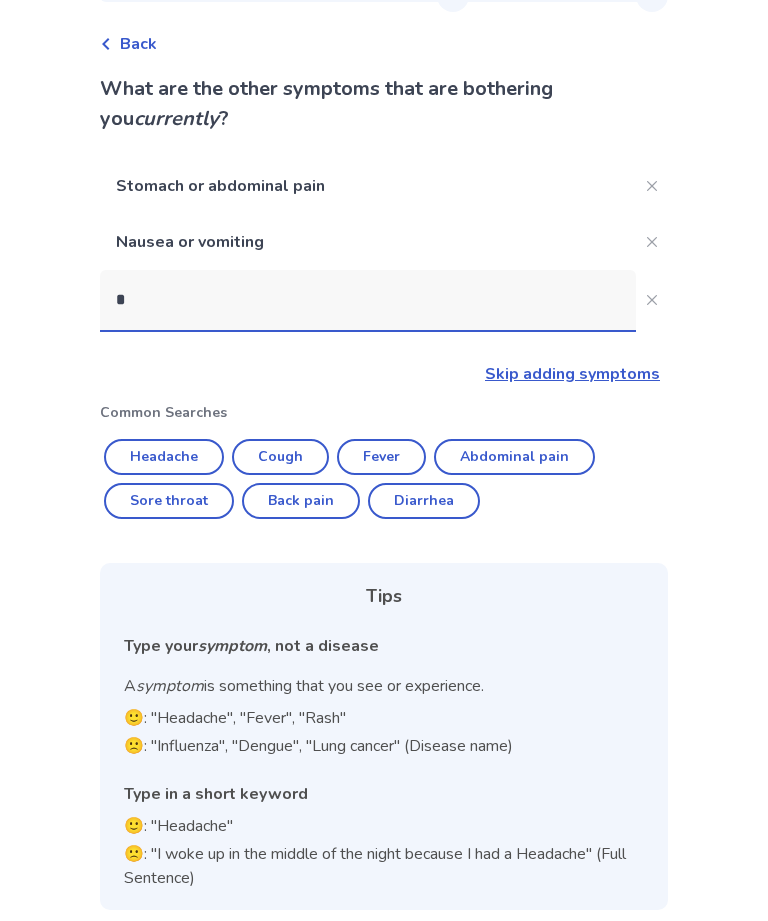 scroll, scrollTop: 64, scrollLeft: 0, axis: vertical 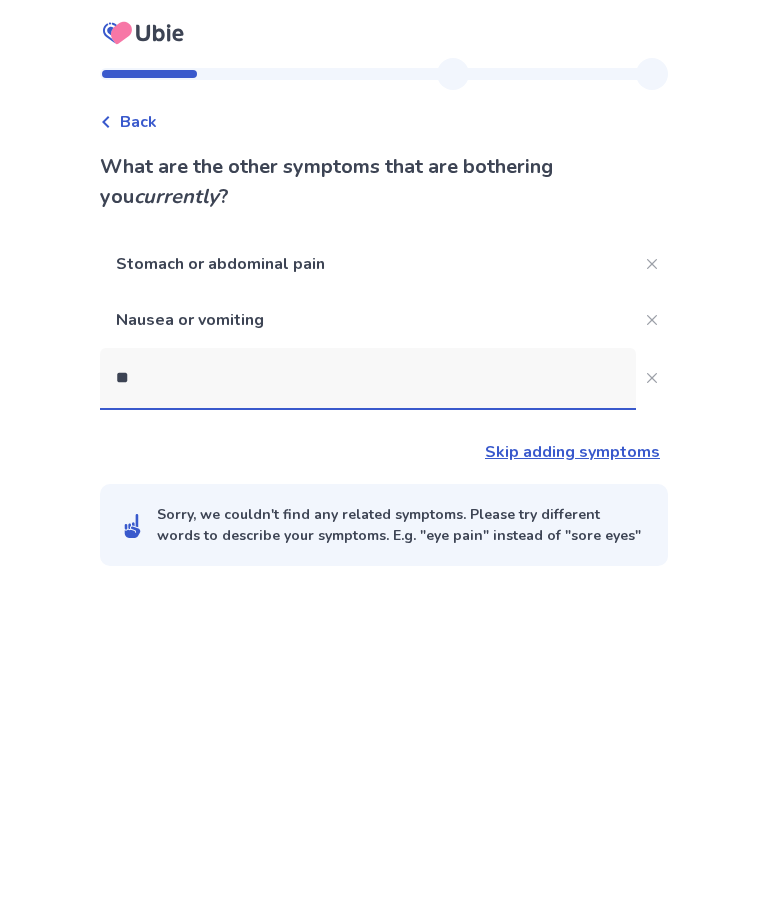 type on "*" 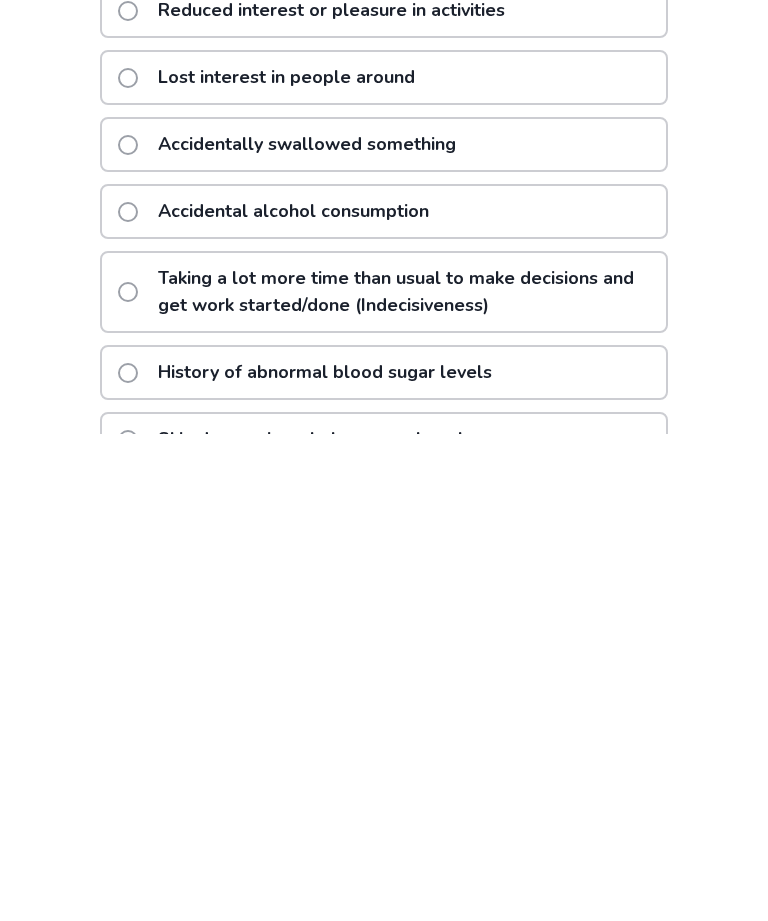 scroll, scrollTop: 0, scrollLeft: 0, axis: both 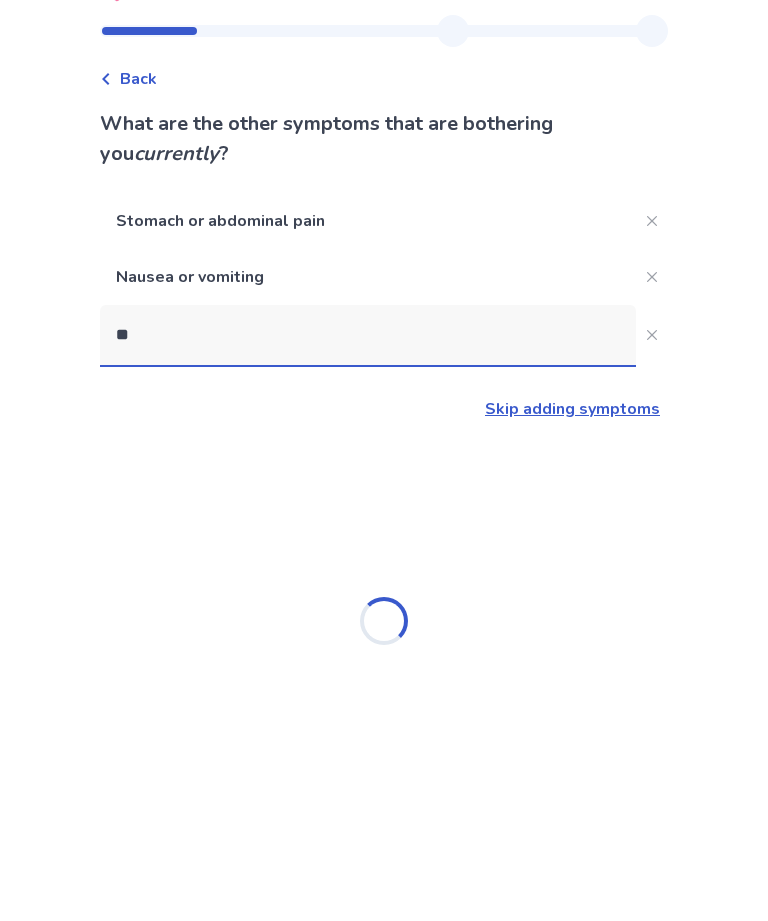 type on "*" 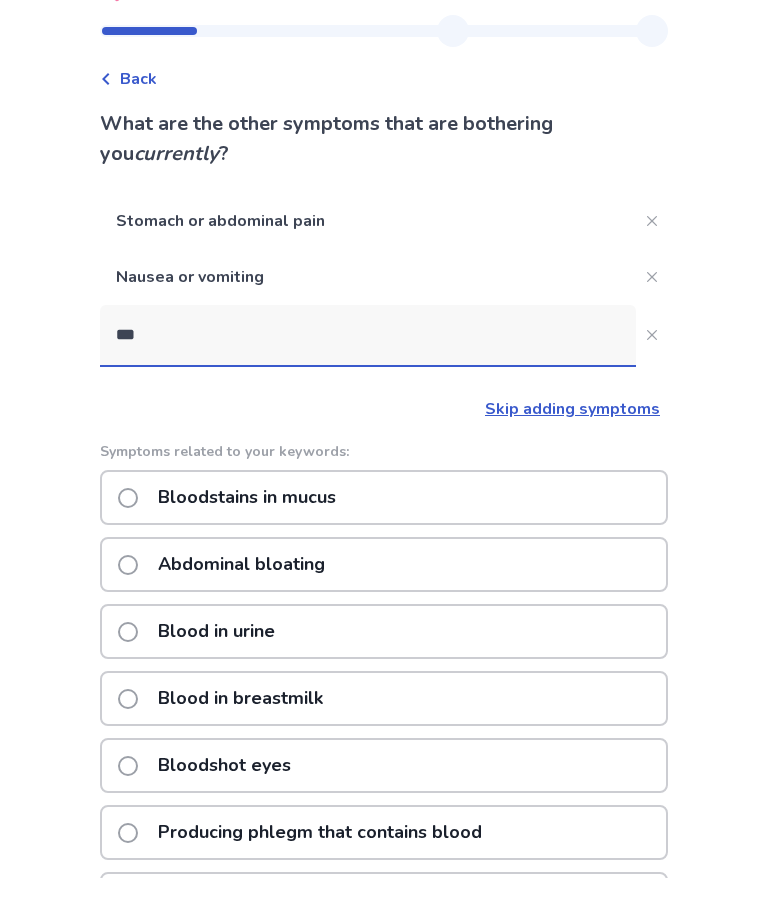 click on "Bloodstains in mucus" 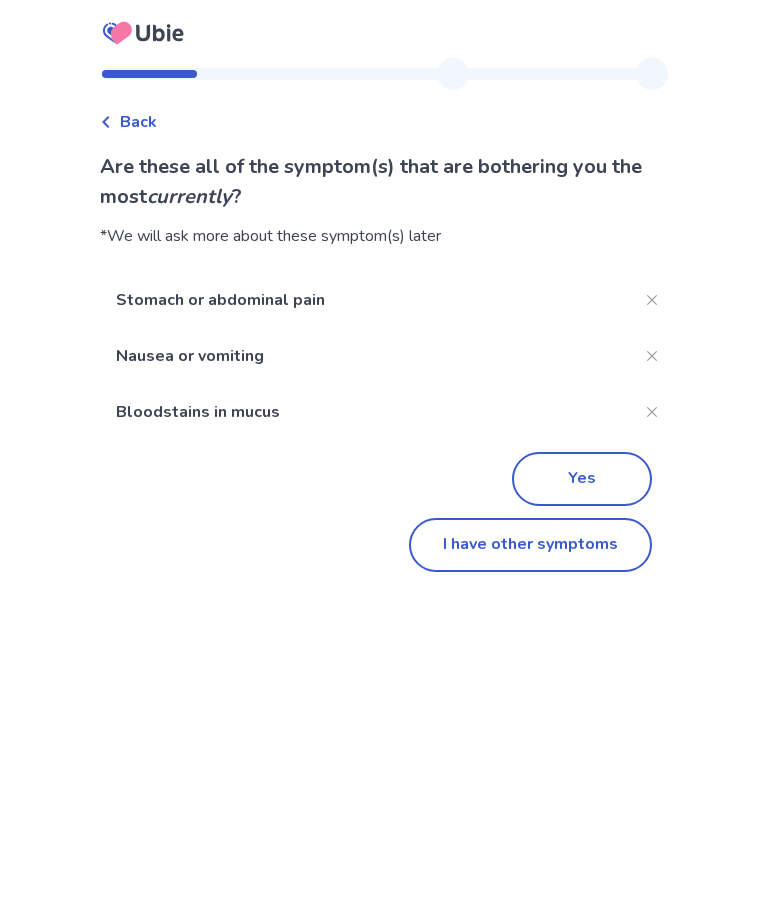 click on "I have other symptoms" 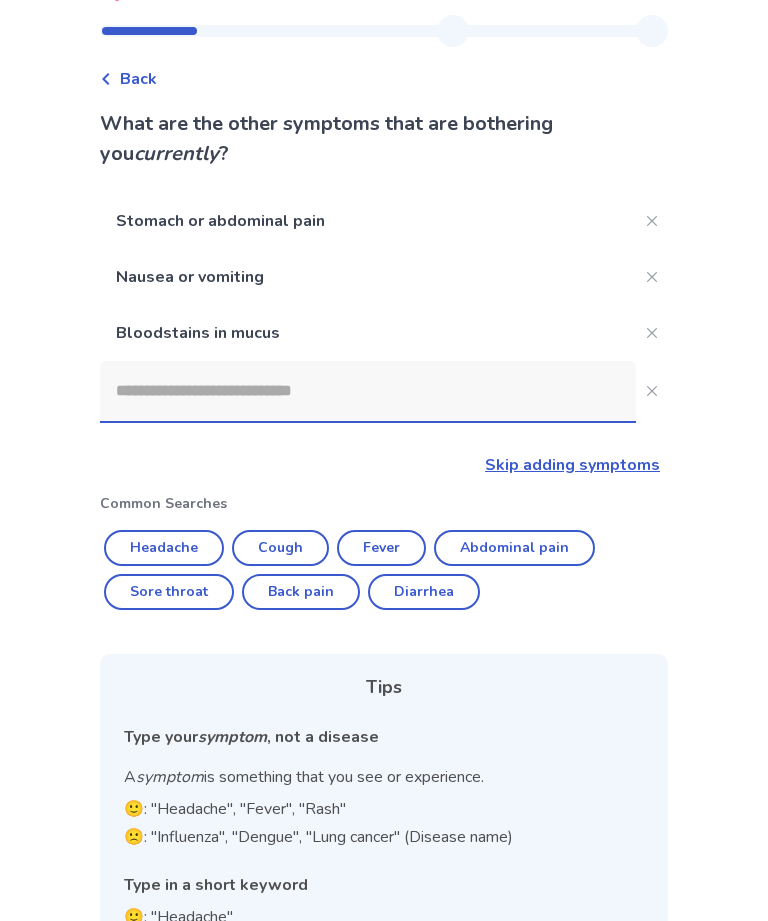click 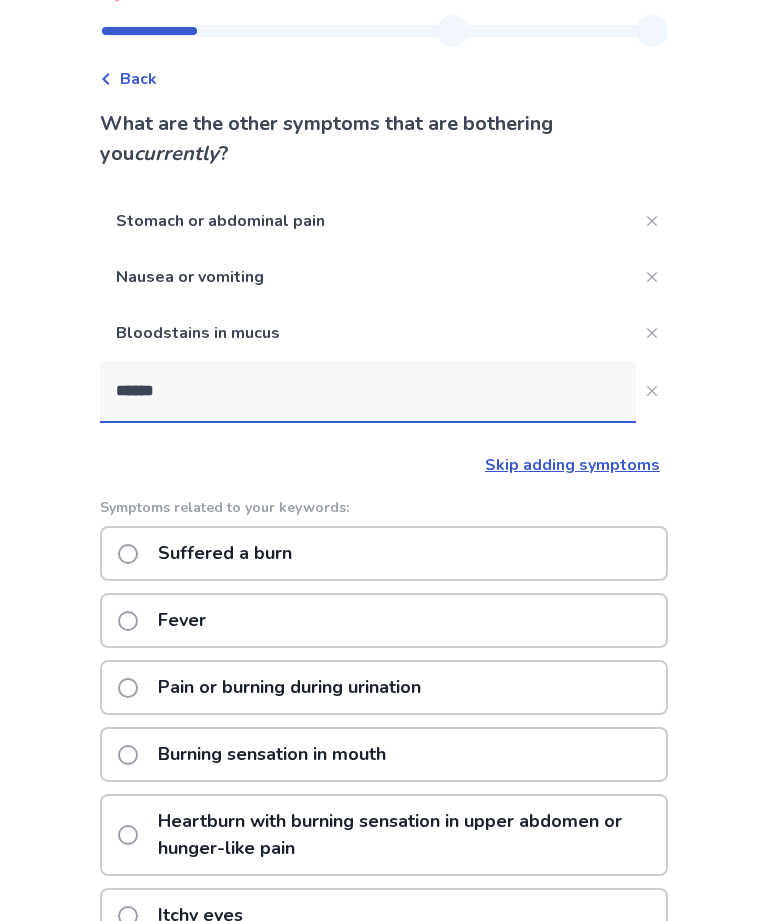 type on "*******" 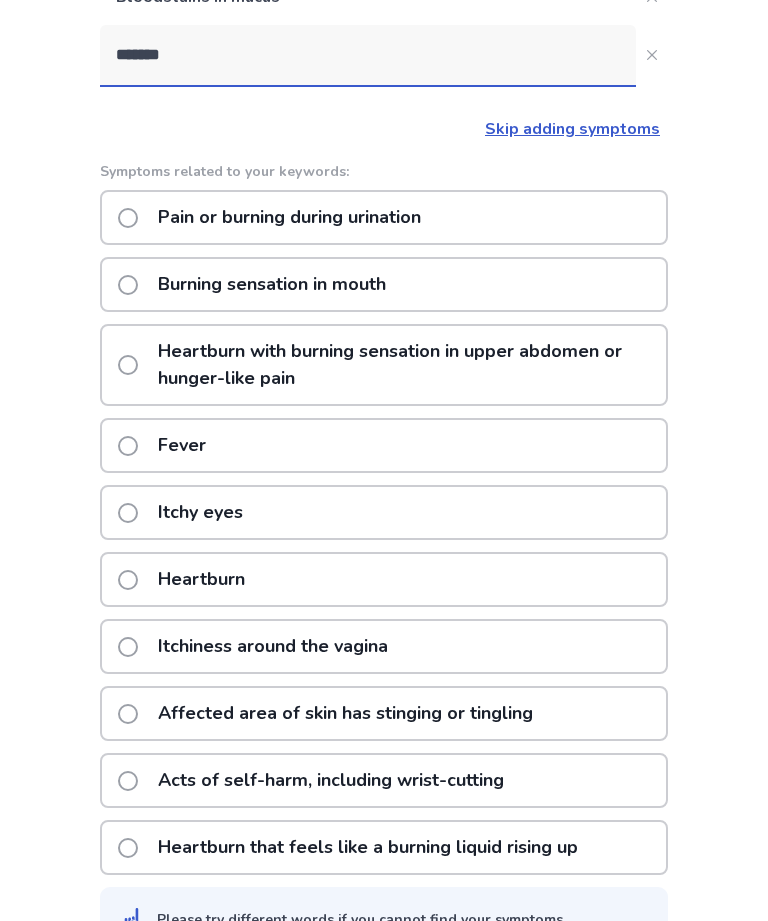 scroll, scrollTop: 376, scrollLeft: 0, axis: vertical 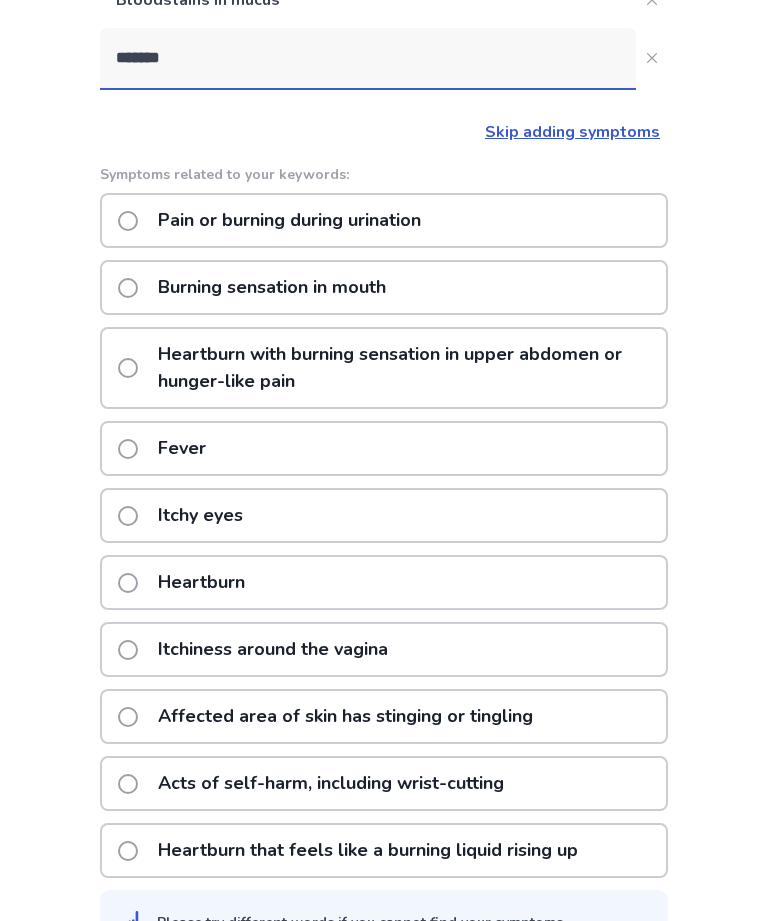 click on "Heartburn with burning sensation in upper abdomen or hunger-like pain" 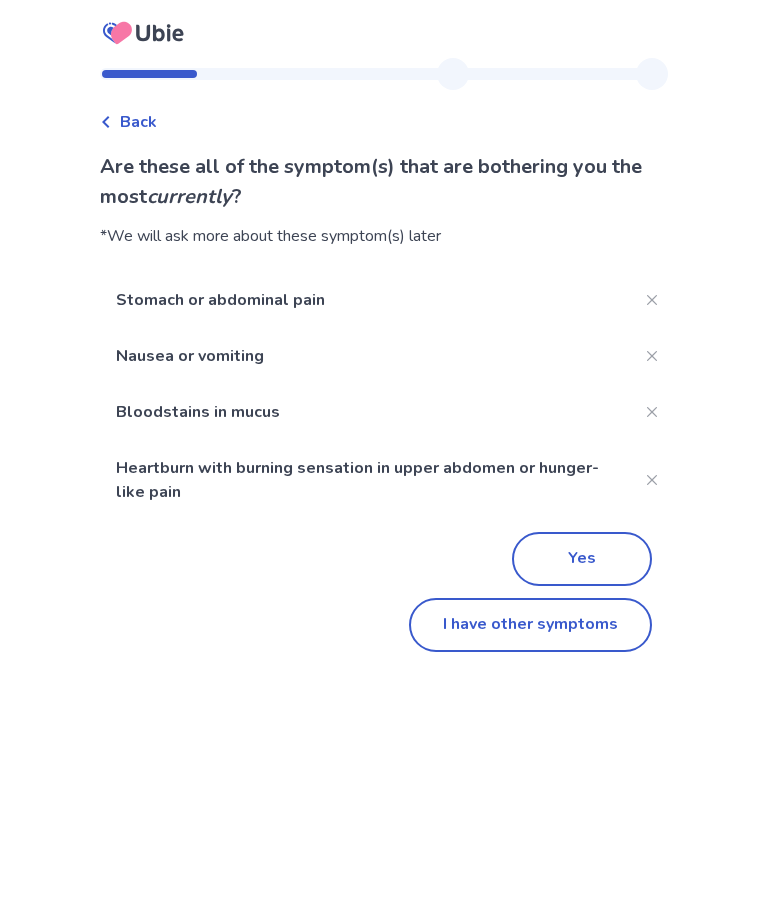 scroll, scrollTop: 0, scrollLeft: 0, axis: both 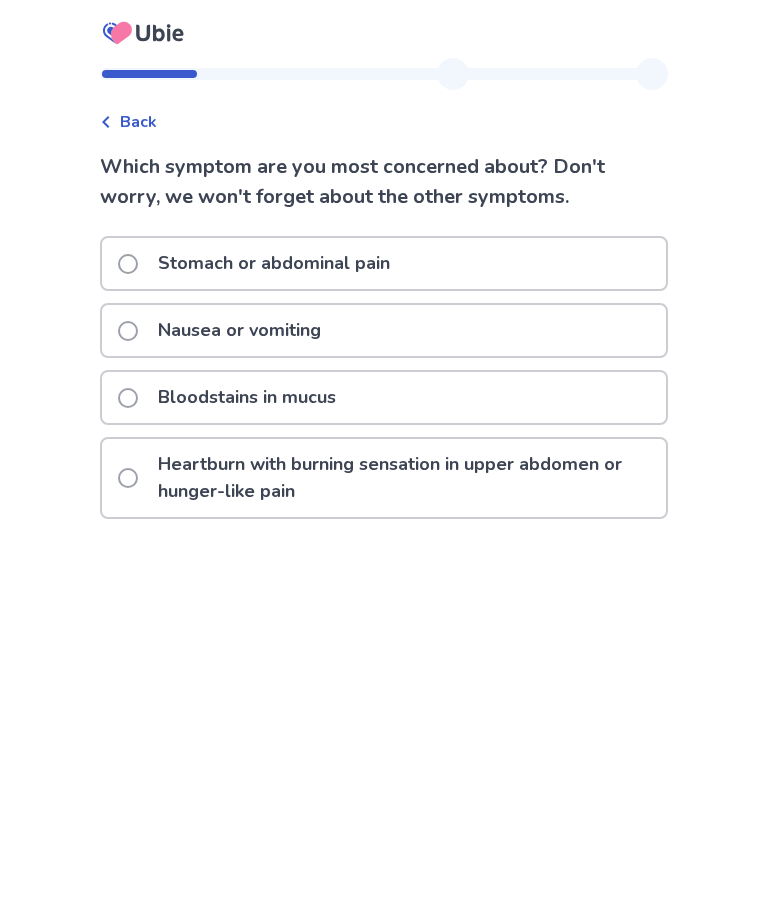 click on "Nausea or vomiting" 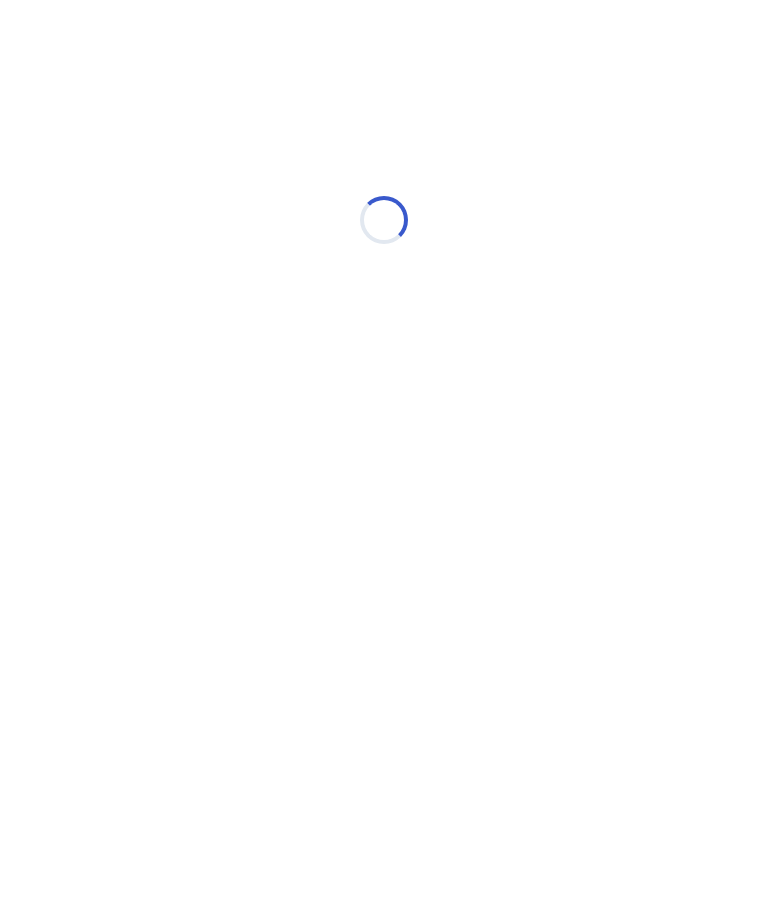 click on "Loading..." at bounding box center [384, 220] 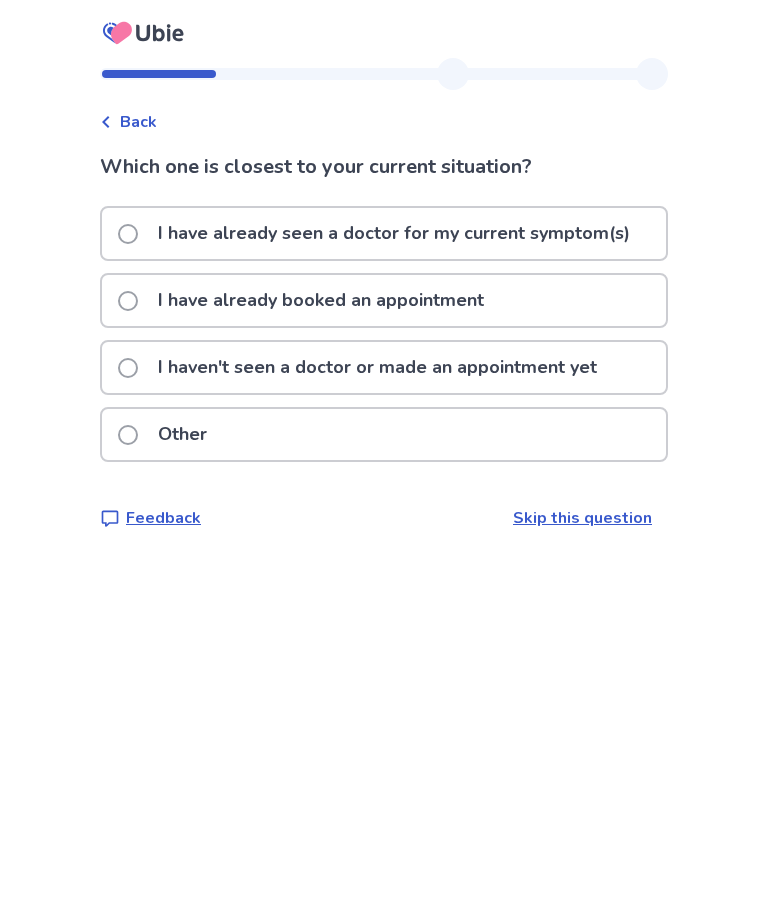 click on "Back" at bounding box center [138, 122] 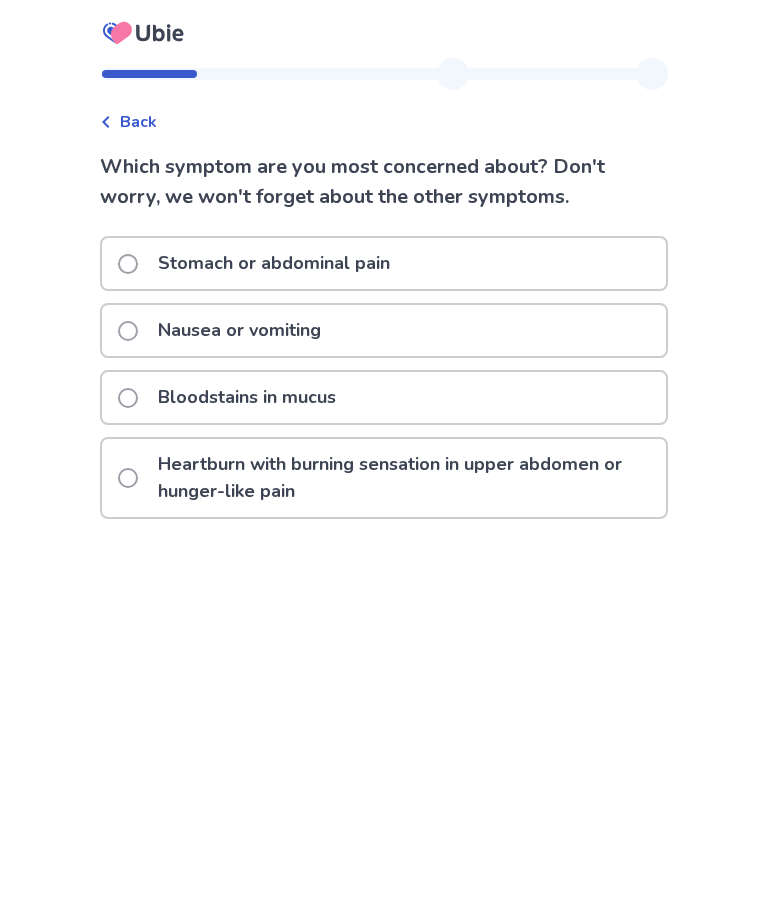 click on "Heartburn with burning sensation in upper abdomen or hunger-like pain" 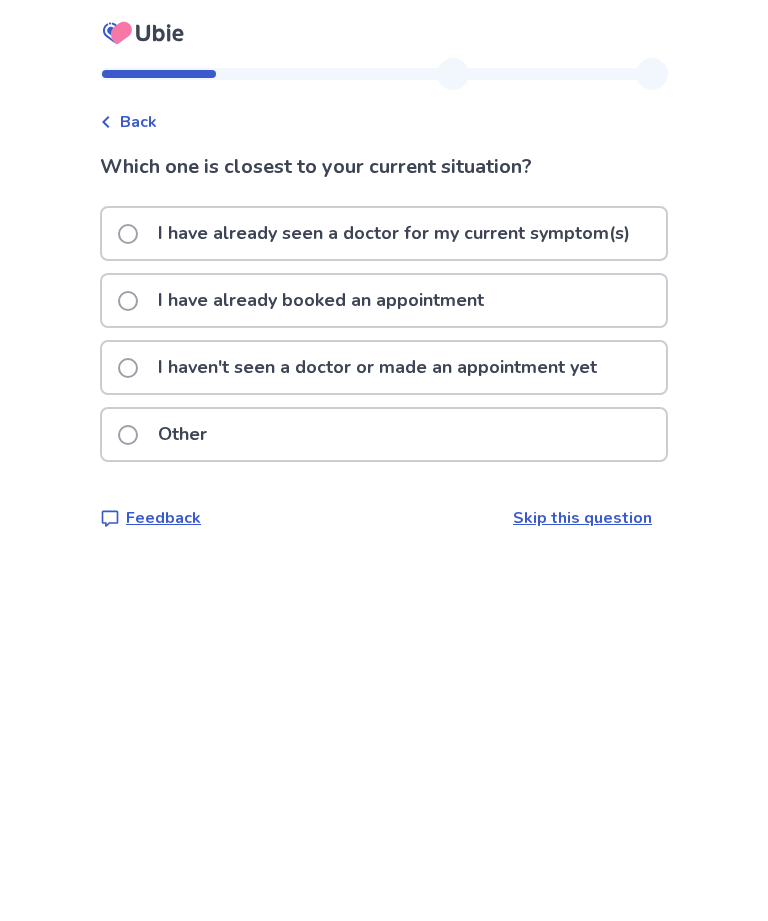 click on "I haven't seen a doctor or made an appointment yet" at bounding box center (377, 367) 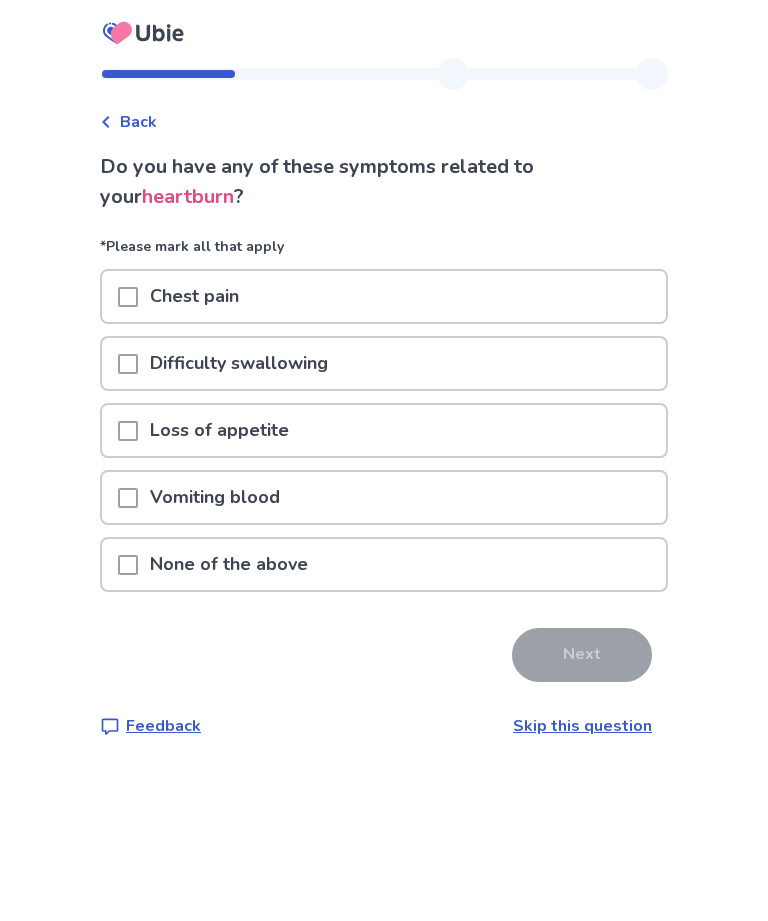 click on "Chest pain" at bounding box center (384, 296) 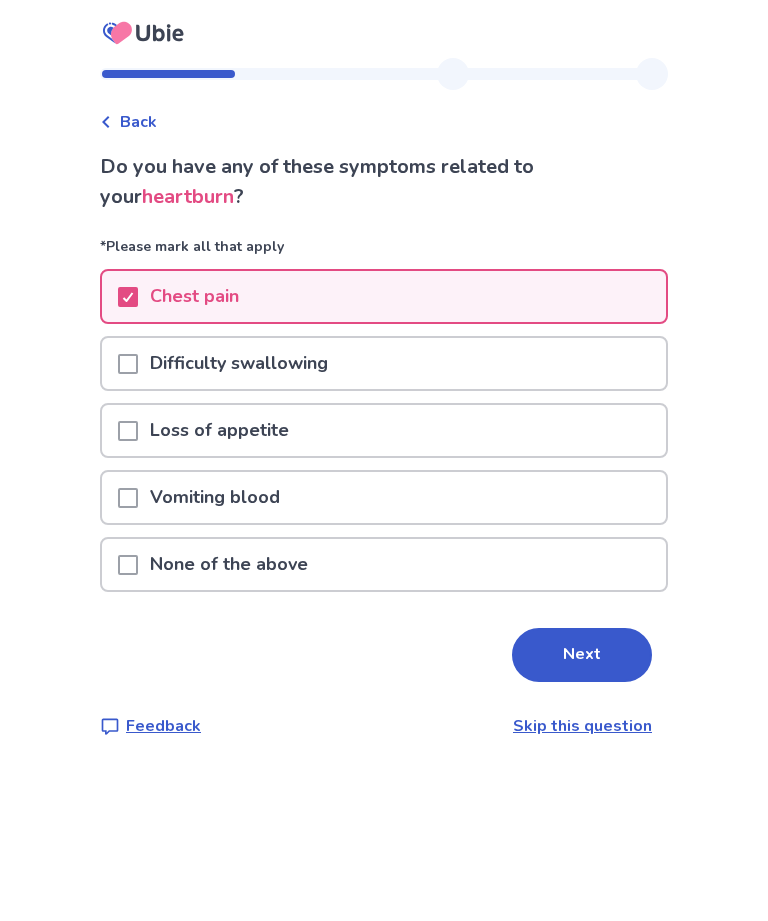 click on "Chest pain" at bounding box center [384, 296] 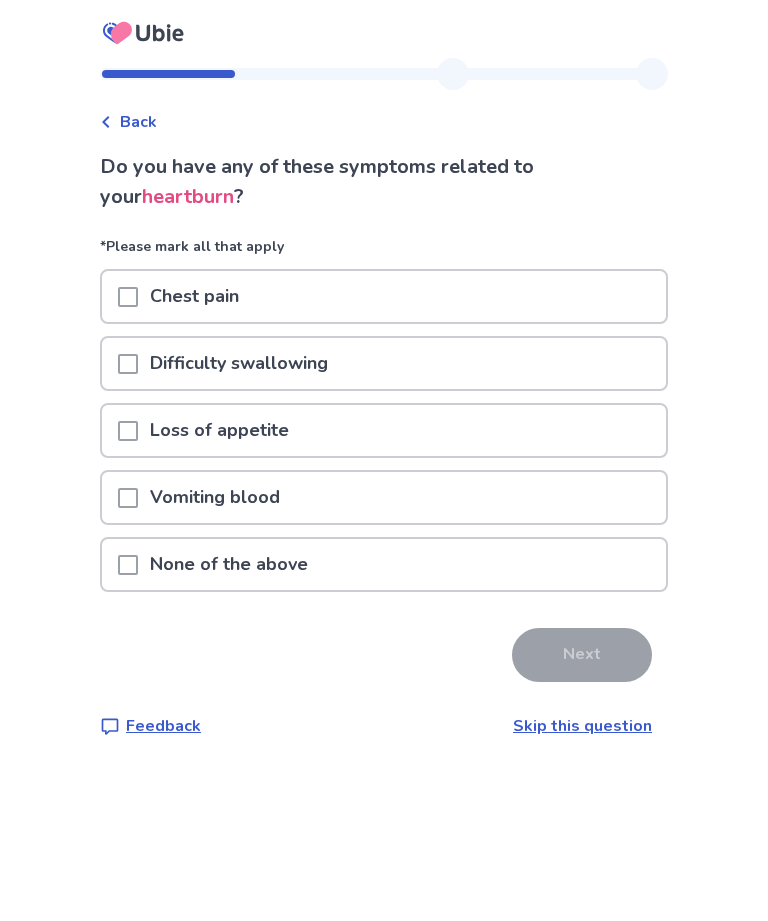 click on "Difficulty swallowing" at bounding box center (384, 363) 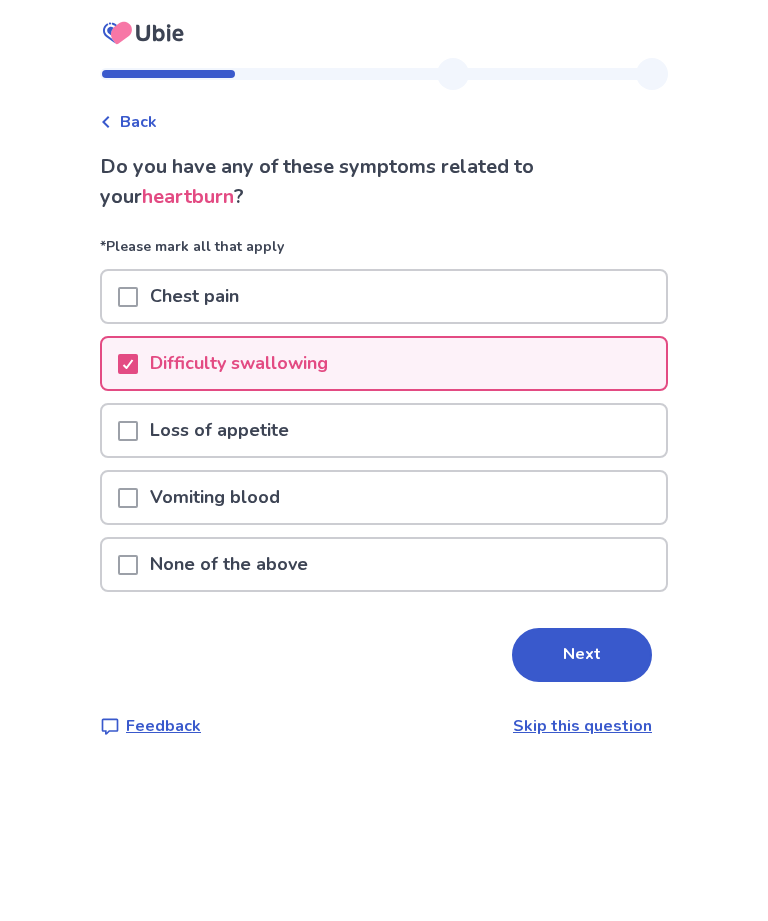 click on "Chest pain" at bounding box center [384, 296] 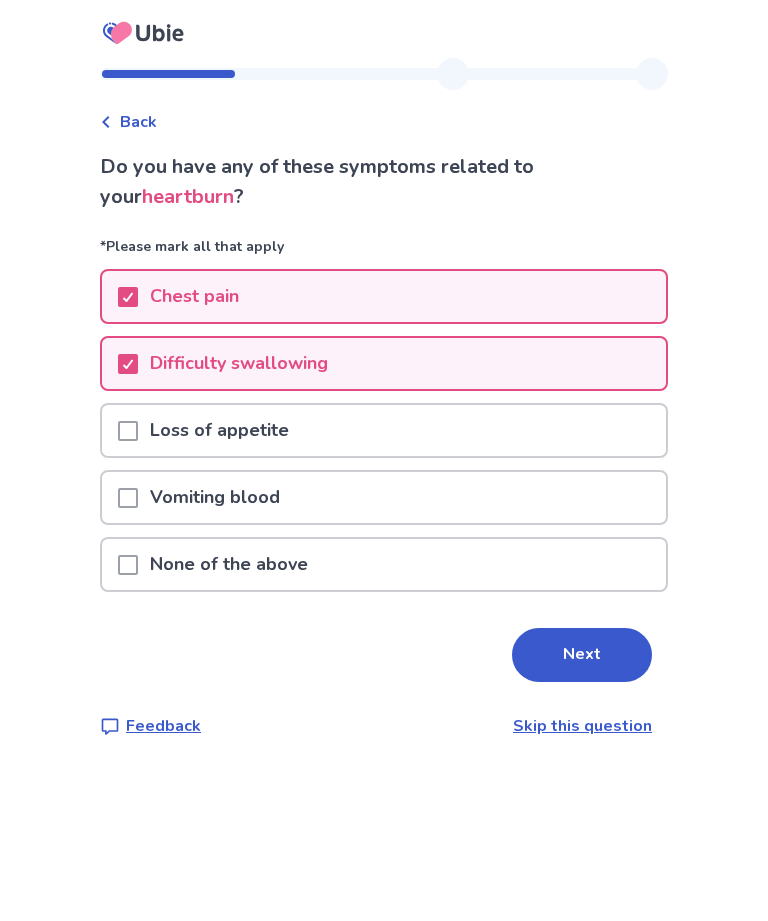click on "Next" at bounding box center [582, 655] 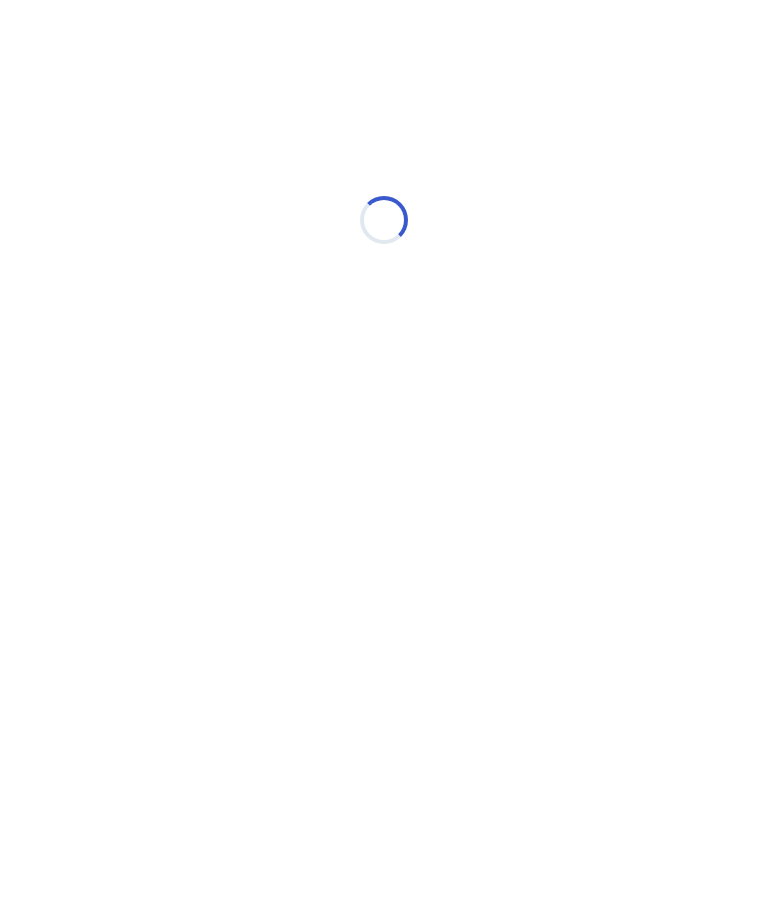 select on "*" 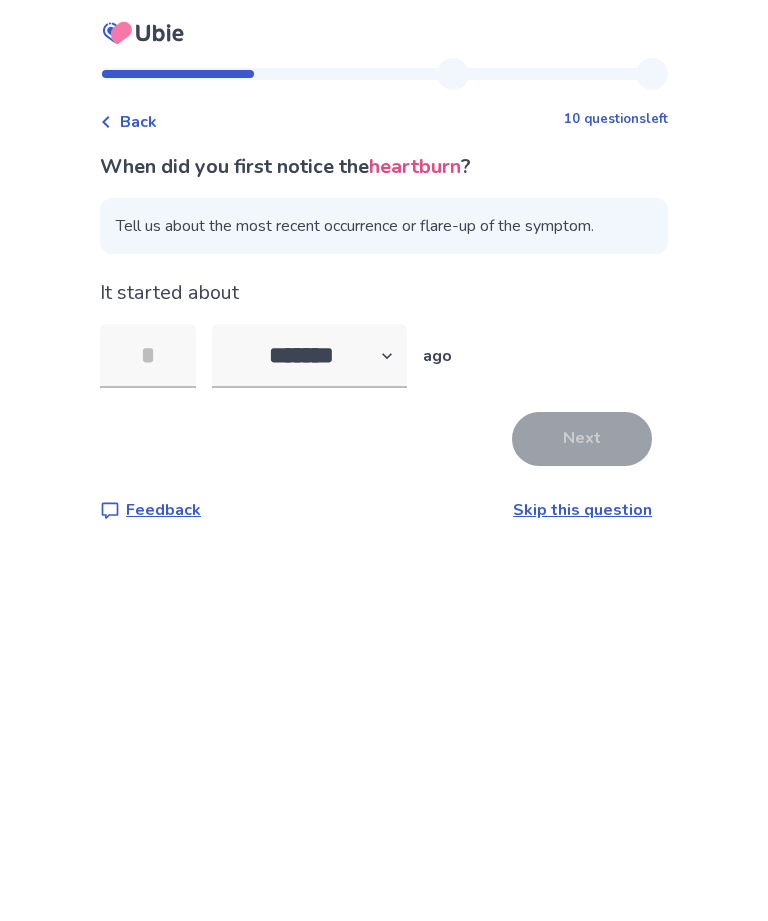 click at bounding box center [148, 356] 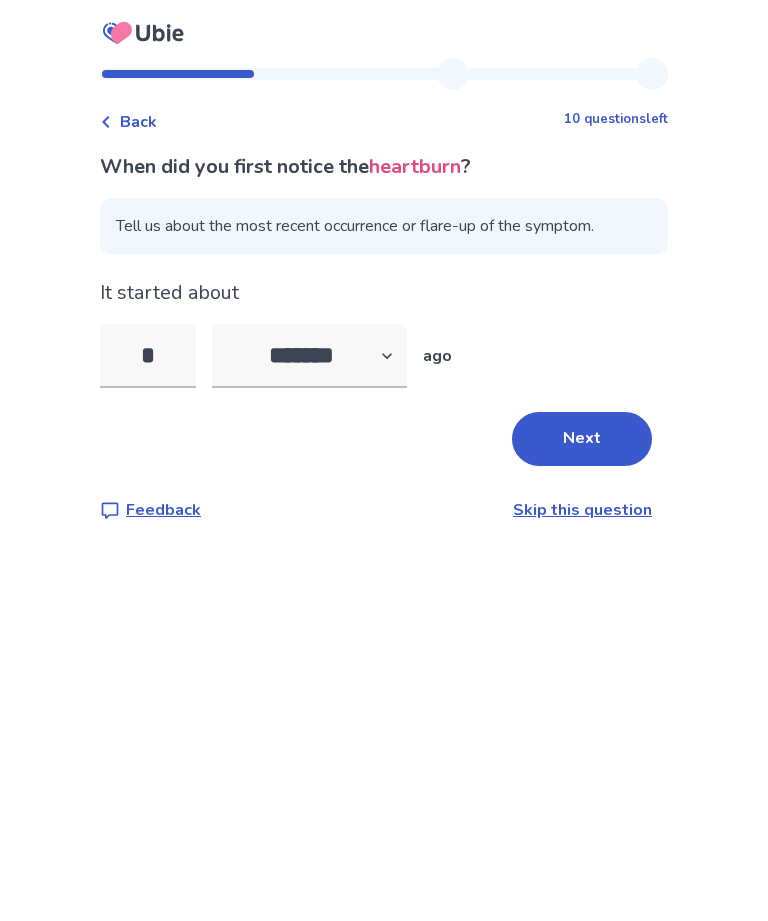 click on "Next" at bounding box center [582, 439] 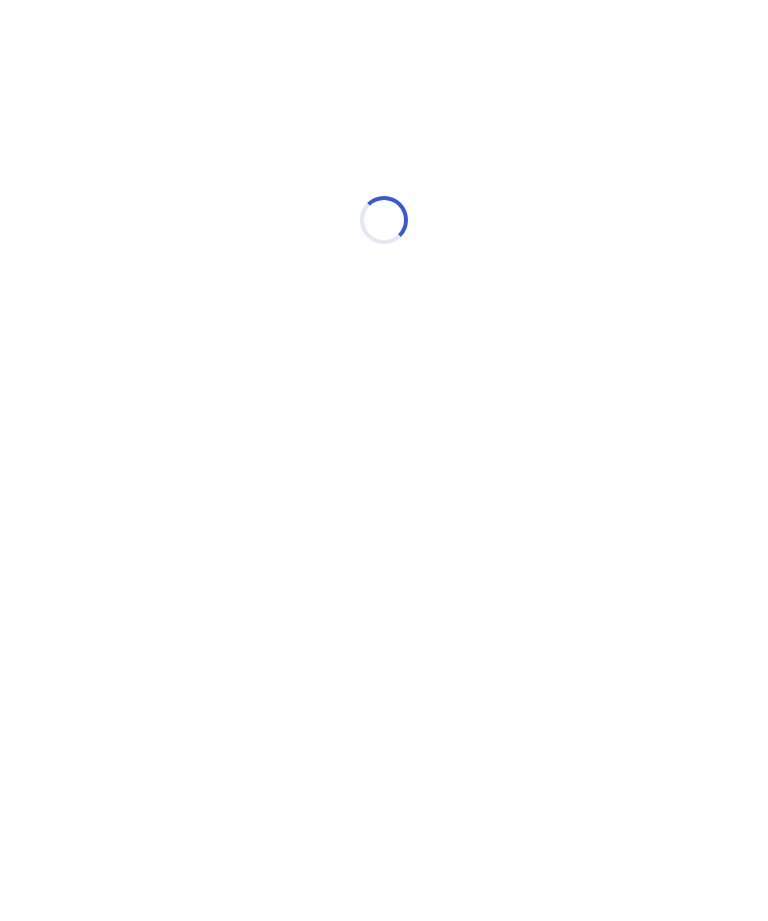 select on "*" 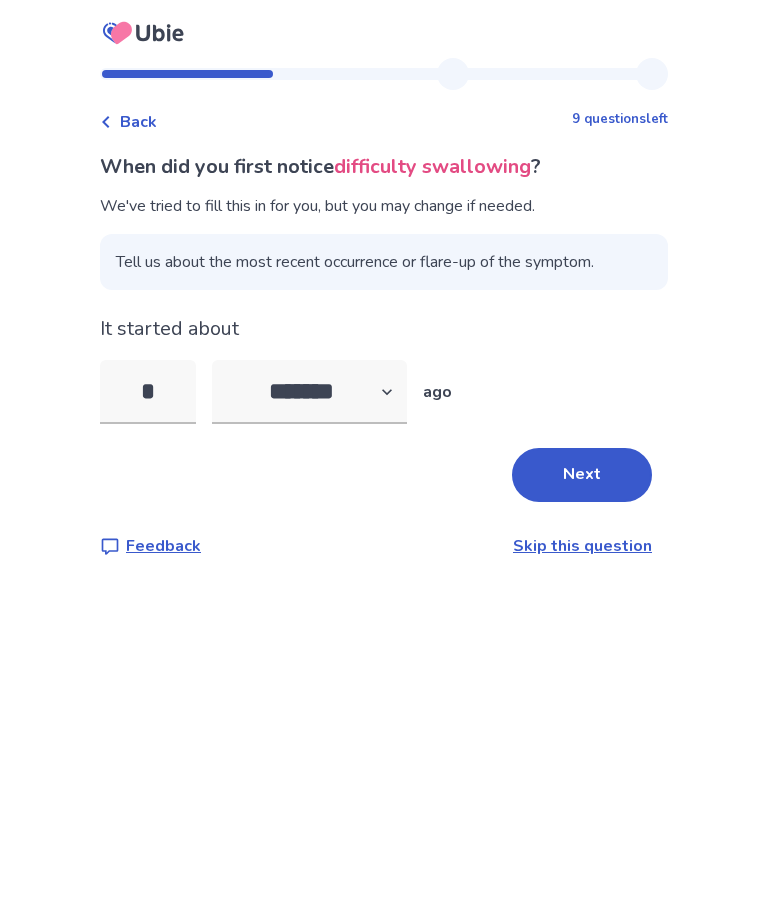 click on "Skip this question" at bounding box center [582, 546] 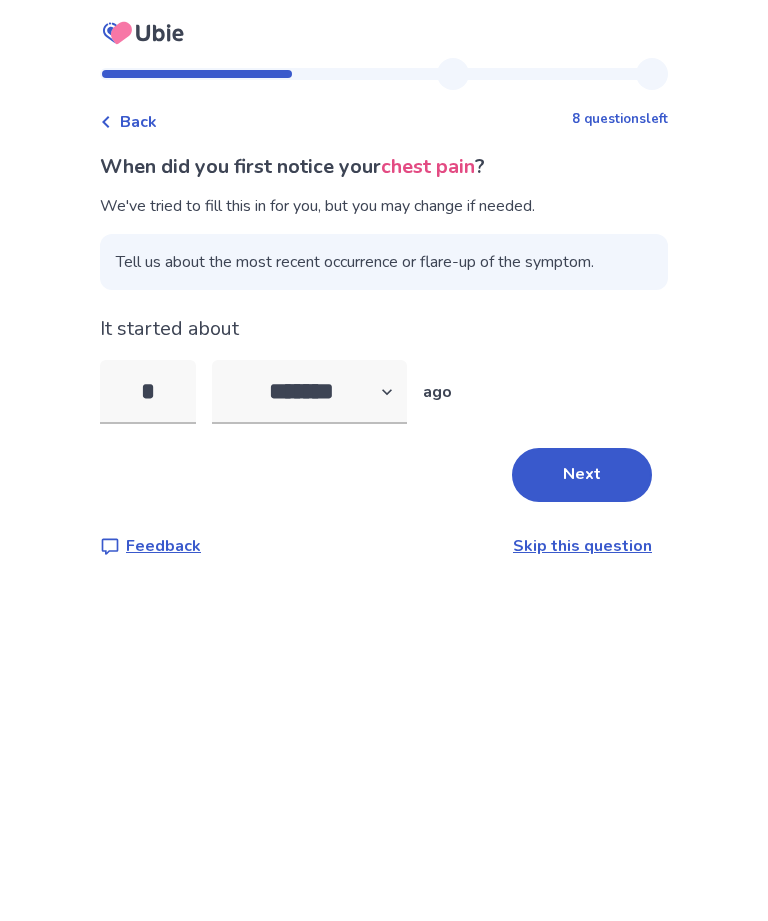 click on "*" at bounding box center [148, 392] 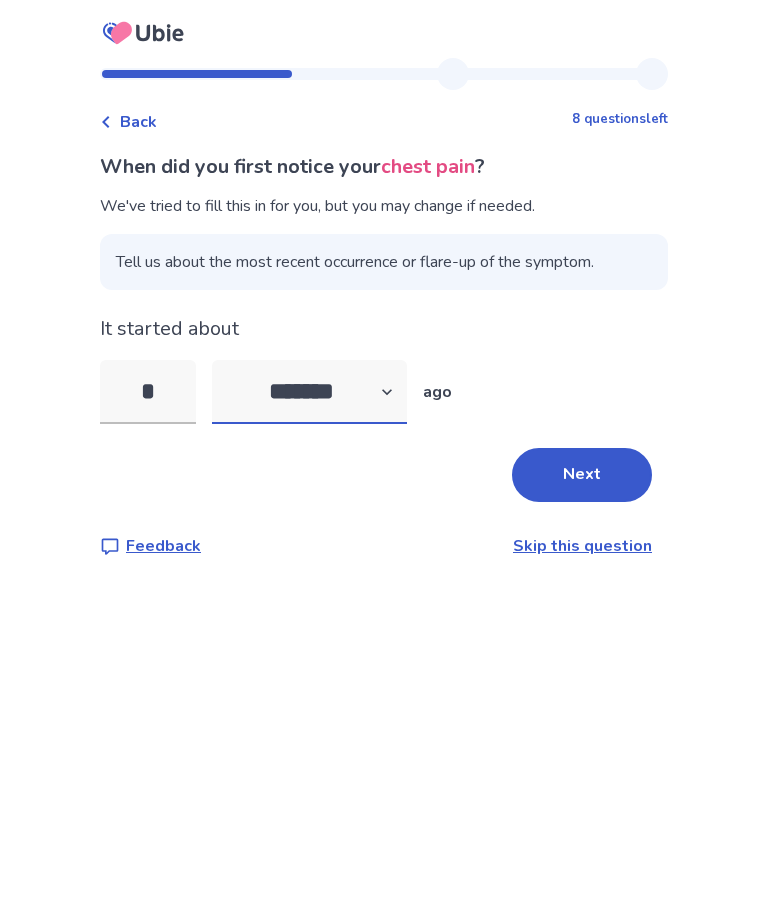 click on "******* ****** ******* ******** *******" at bounding box center [309, 392] 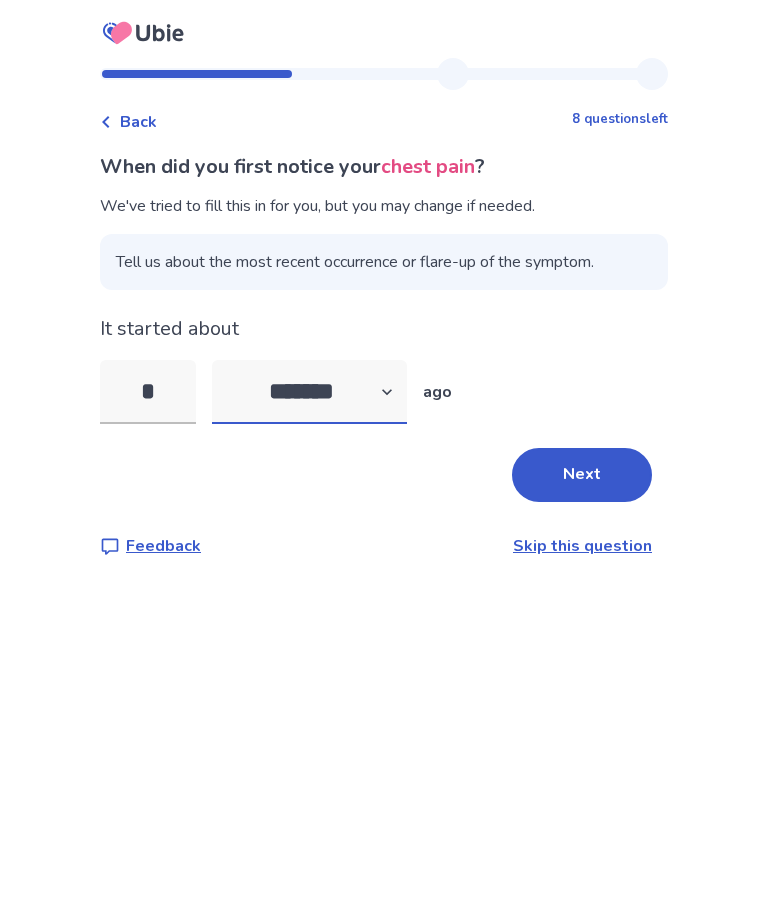 select on "*" 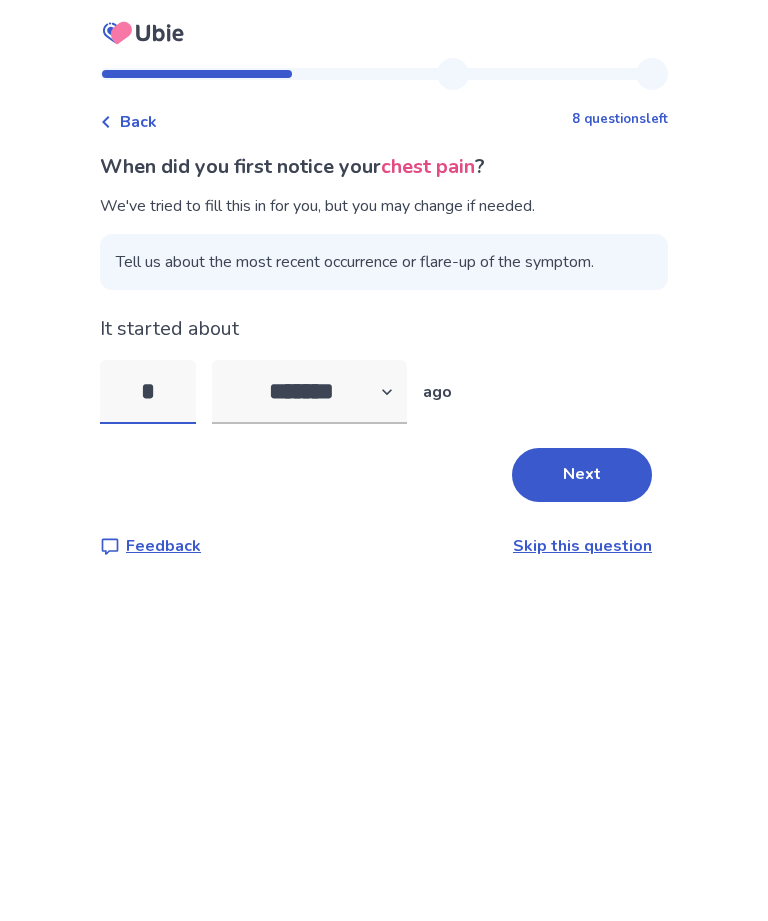 click on "*" at bounding box center [148, 392] 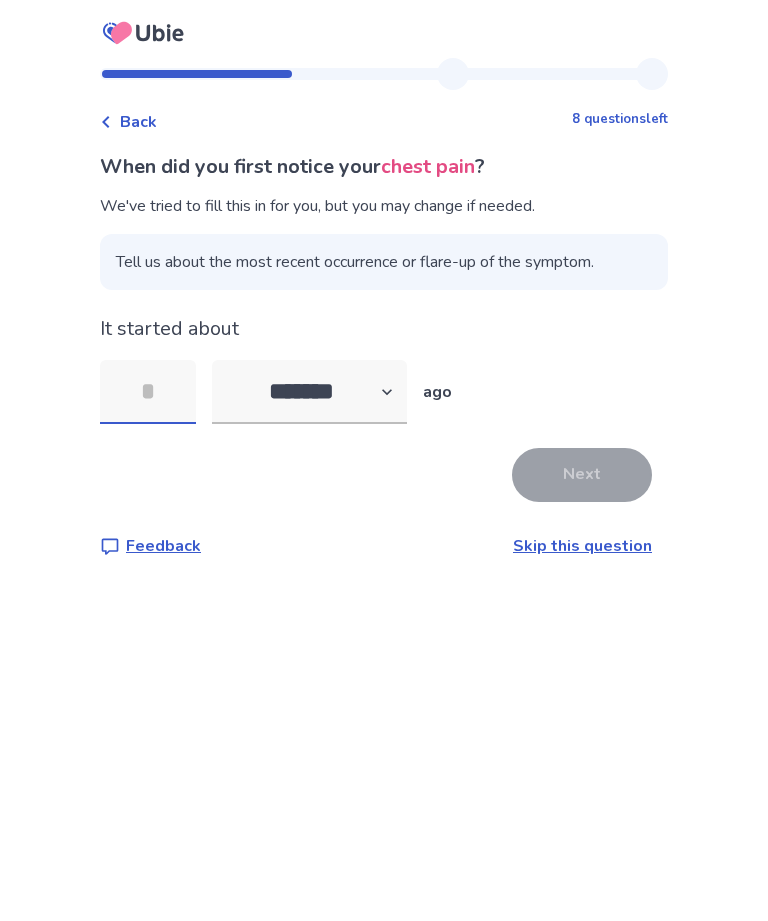 type on "*" 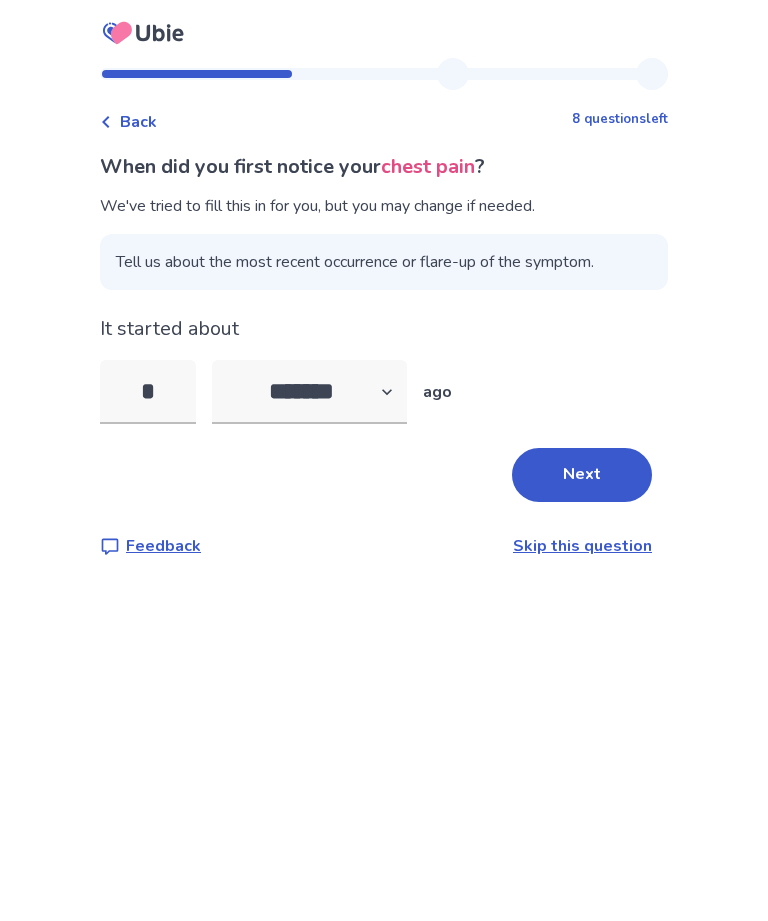 click on "Next" at bounding box center (582, 475) 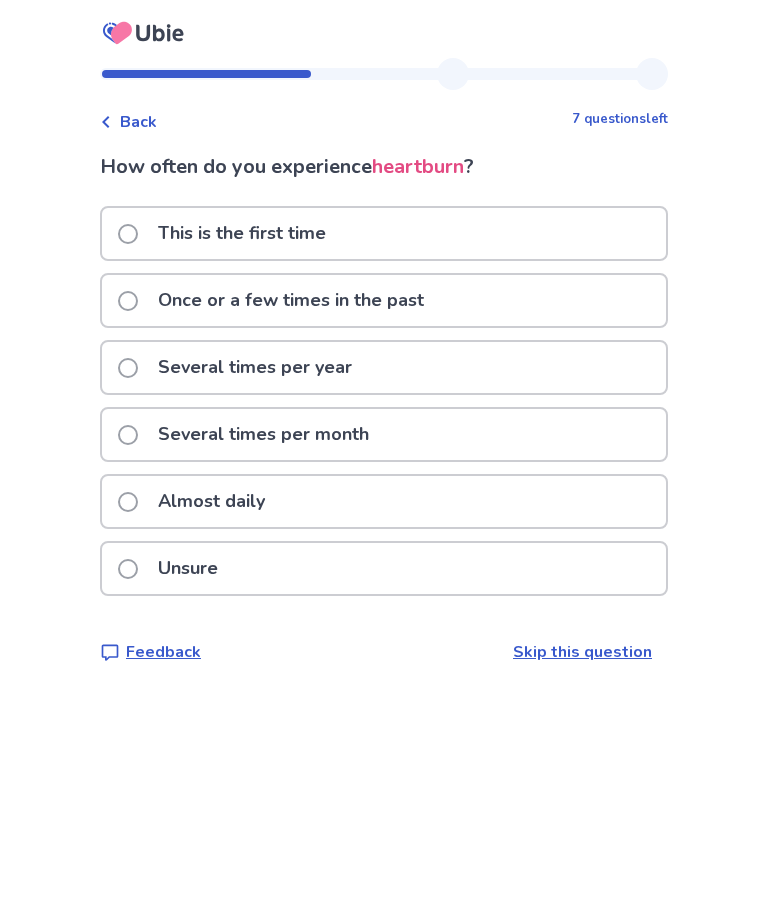 click on "Several times per year" at bounding box center (384, 367) 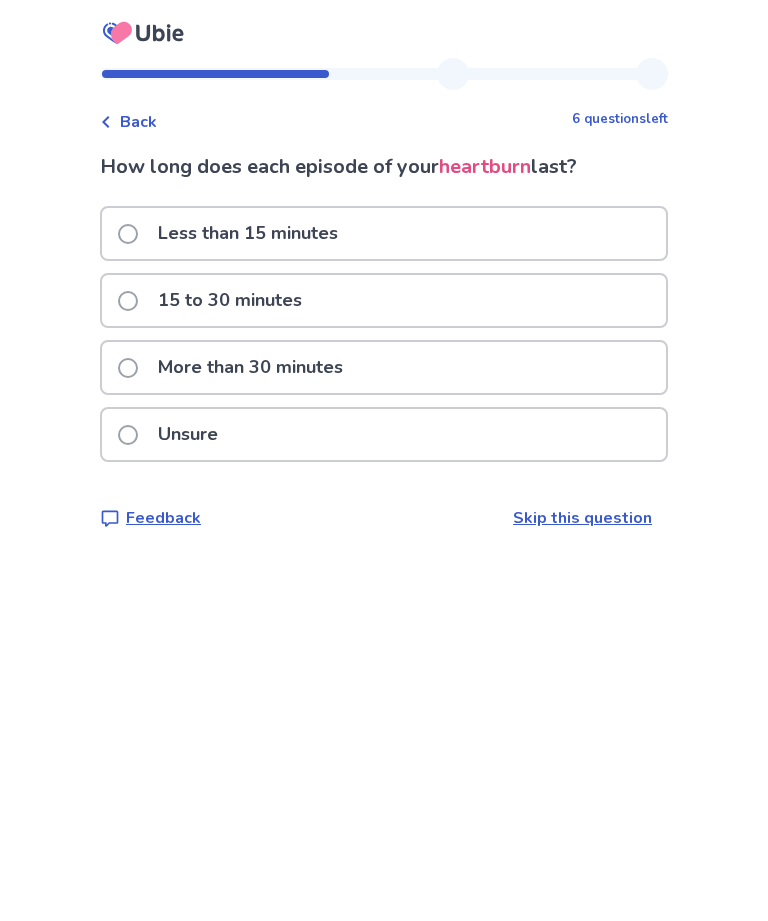 click on "More than 30 minutes" at bounding box center [384, 367] 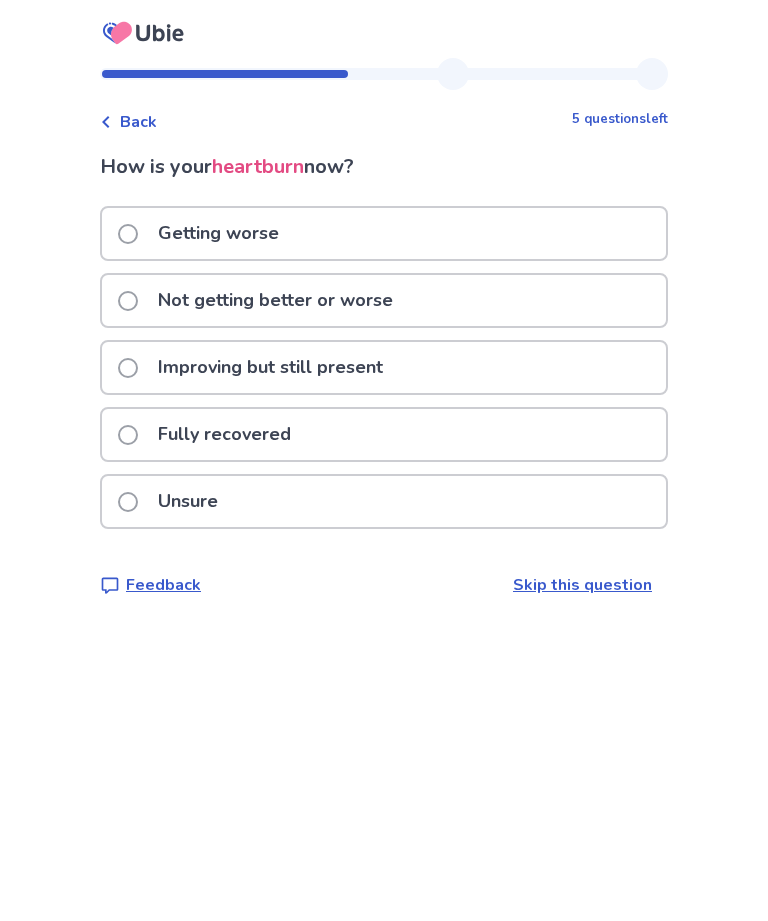 click on "Not getting better or worse" at bounding box center [384, 300] 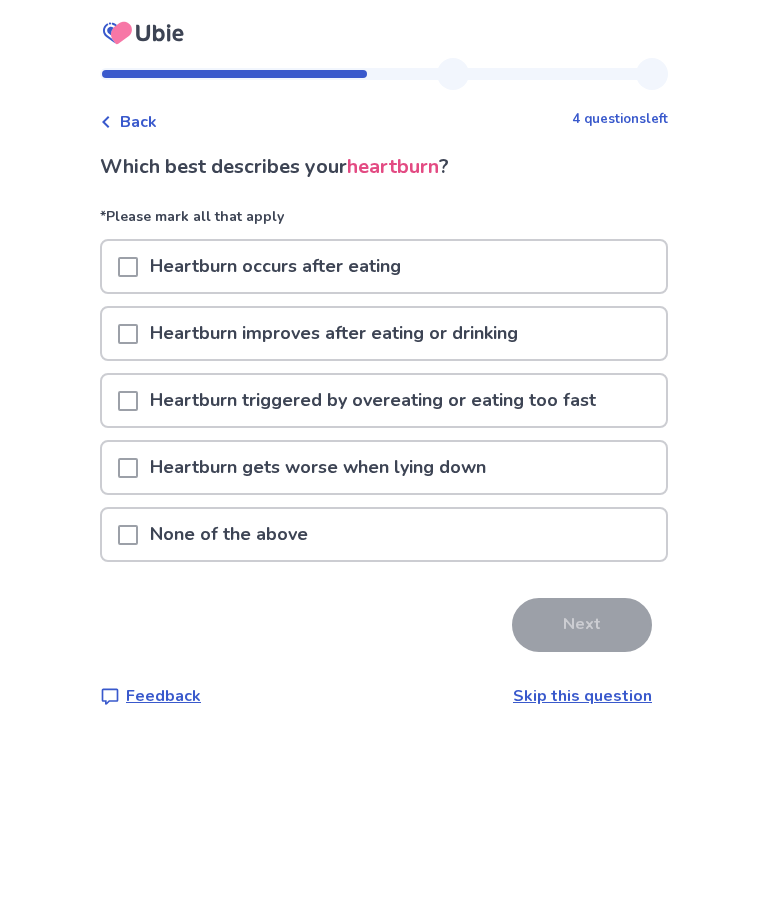 click on "Heartburn occurs after eating" at bounding box center (384, 266) 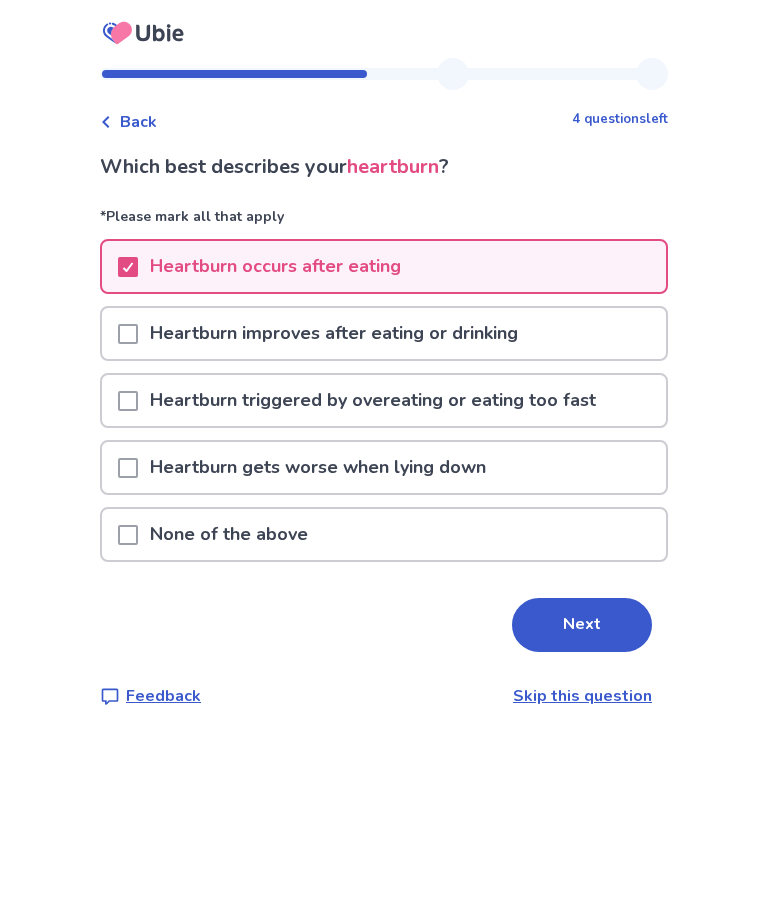 click on "Heartburn triggered by overeating or eating too fast" at bounding box center (373, 400) 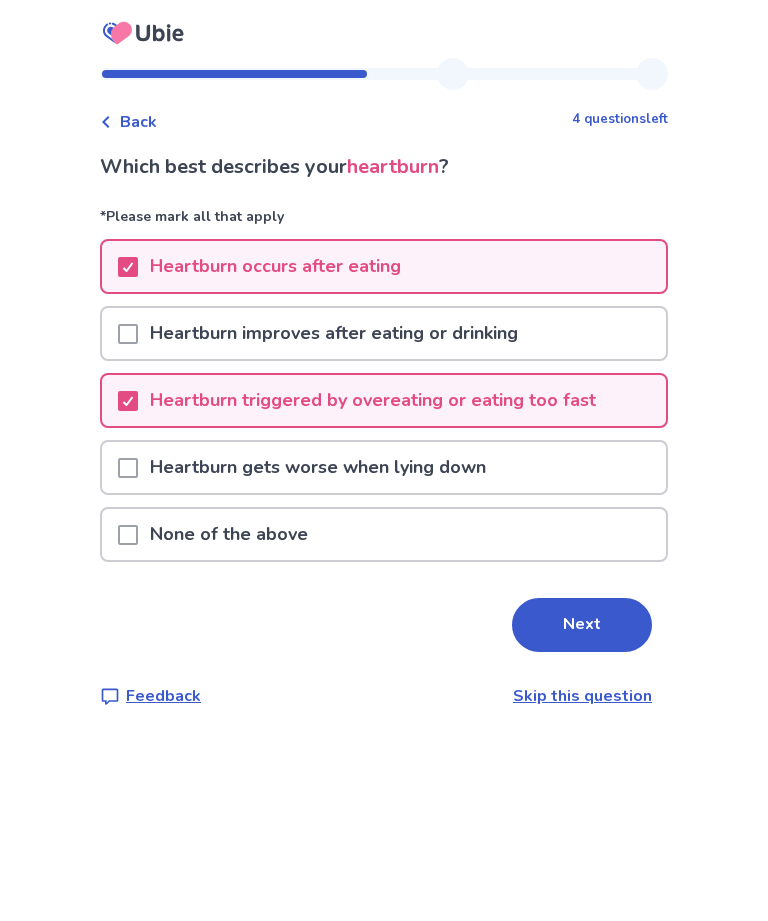 click on "Heartburn gets worse when lying down" at bounding box center [384, 467] 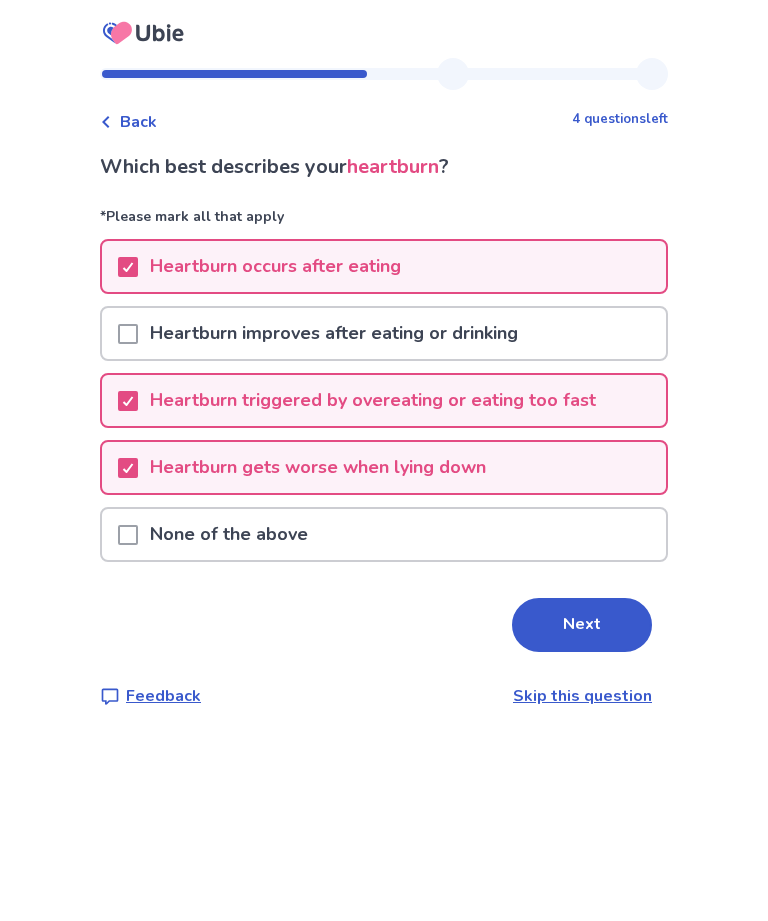 click on "Next" at bounding box center [582, 625] 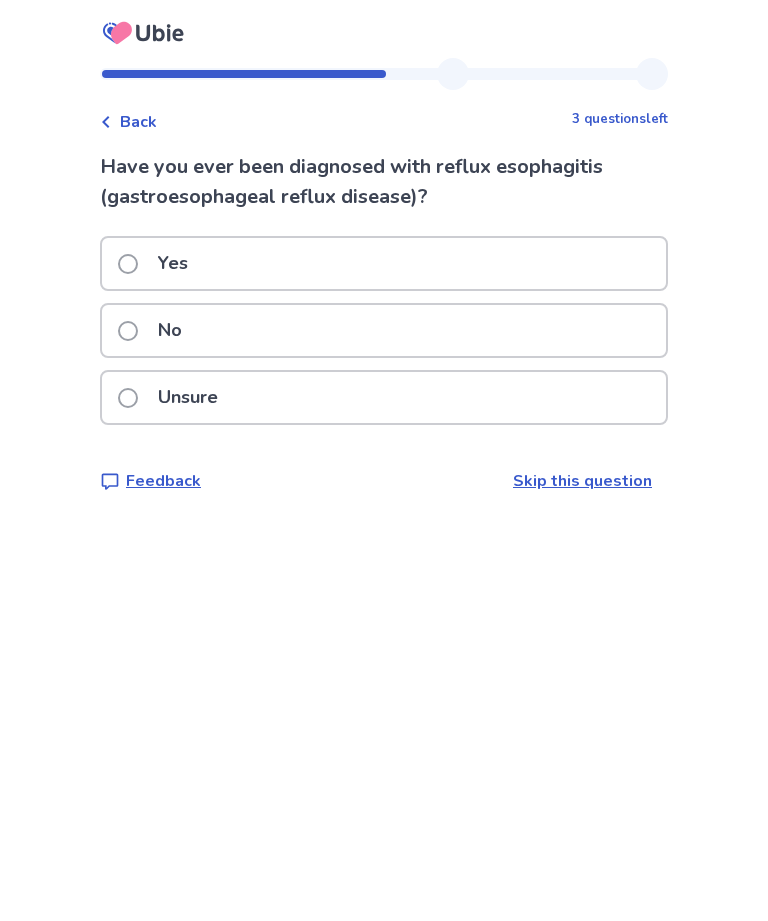 click on "No" at bounding box center [384, 330] 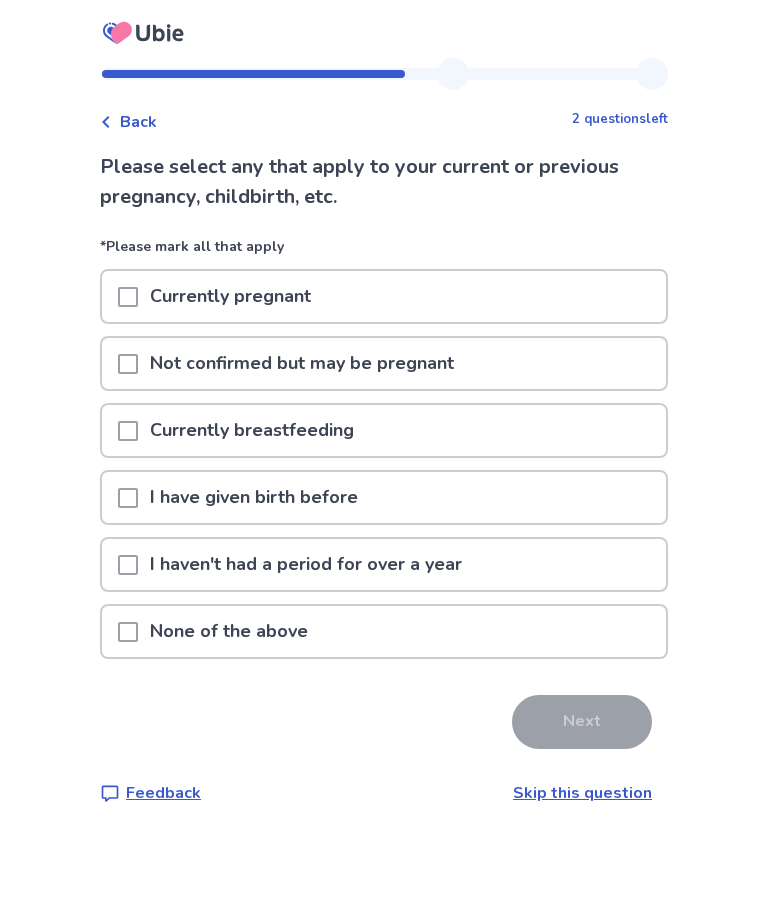 click on "None of the above" at bounding box center [384, 631] 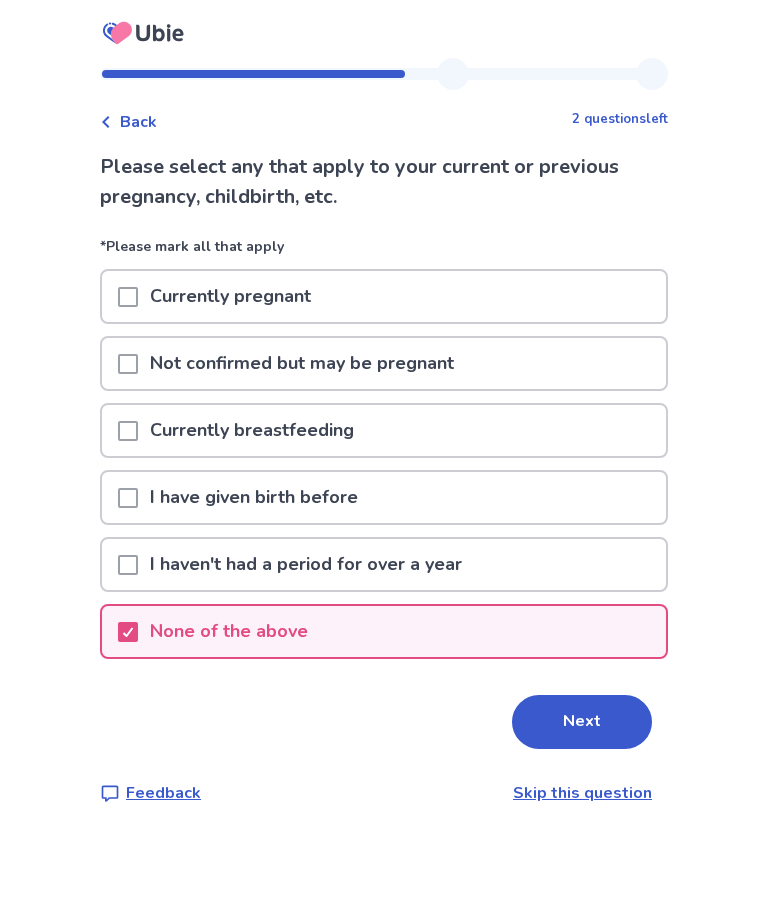 click on "Next" at bounding box center (582, 722) 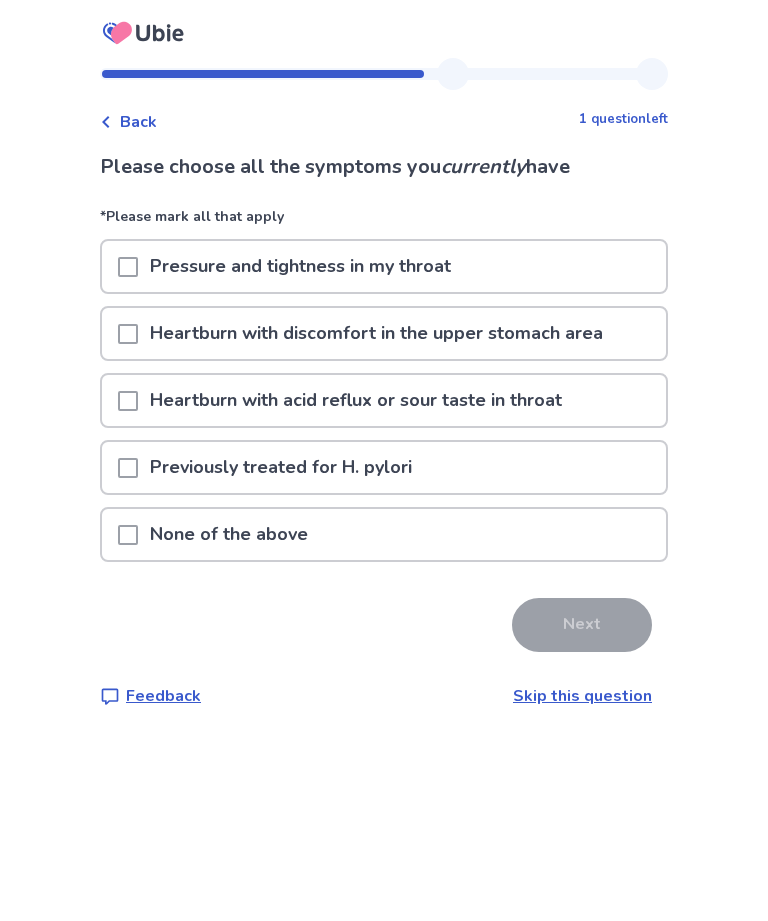 click on "Heartburn with discomfort in the upper stomach area" at bounding box center (376, 333) 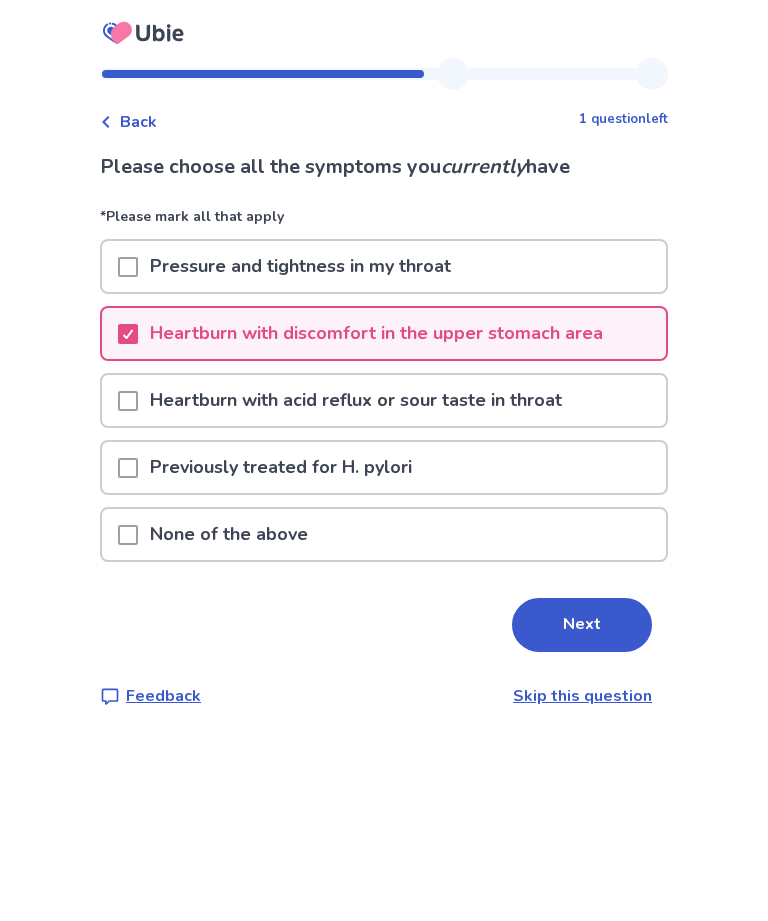 click on "Heartburn with acid reflux or sour taste in throat" at bounding box center (384, 400) 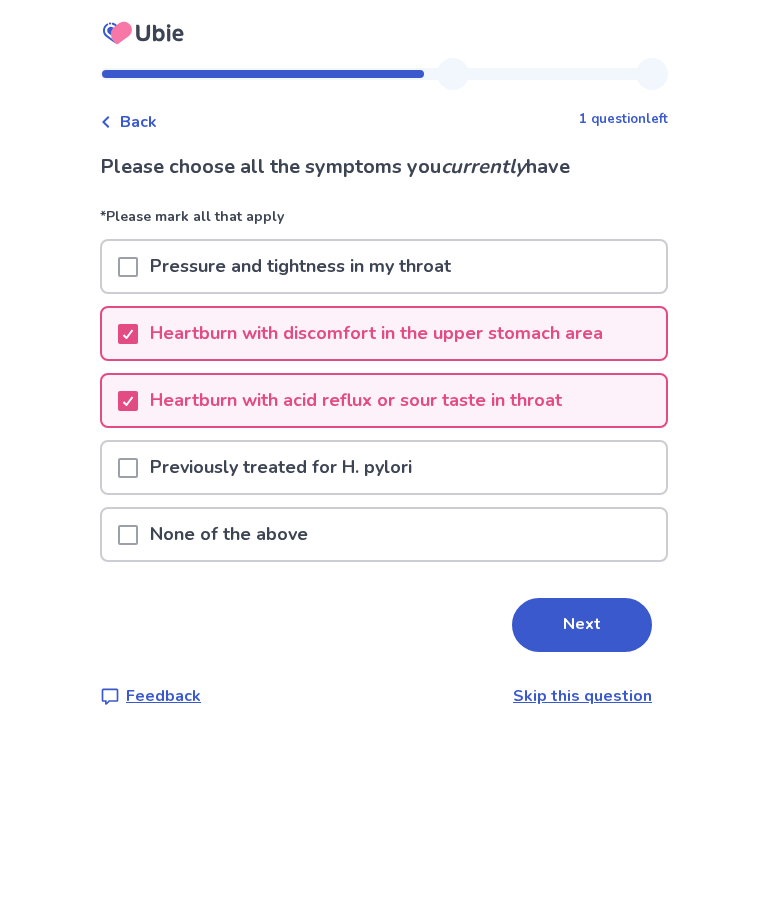 click on "Next" at bounding box center (582, 625) 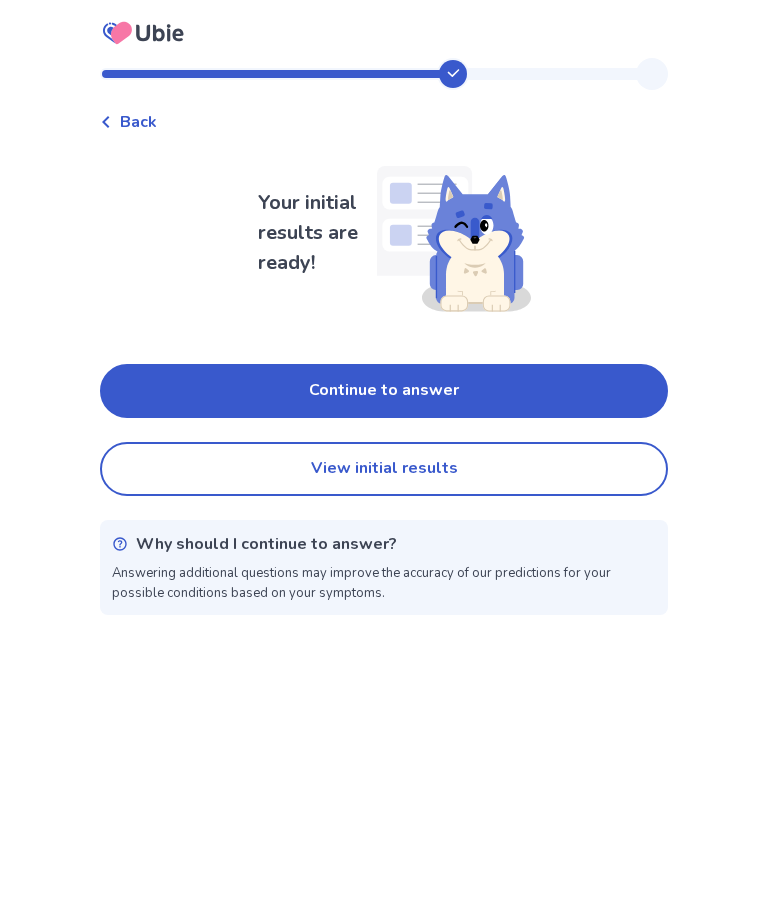 click on "View initial results" at bounding box center (384, 469) 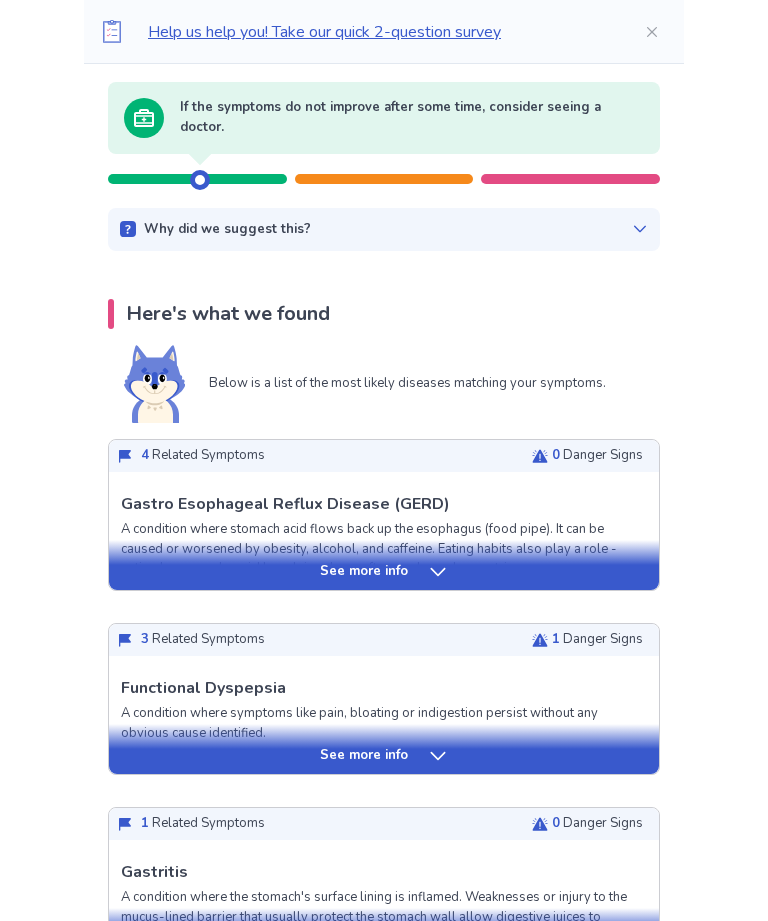 scroll, scrollTop: 195, scrollLeft: 0, axis: vertical 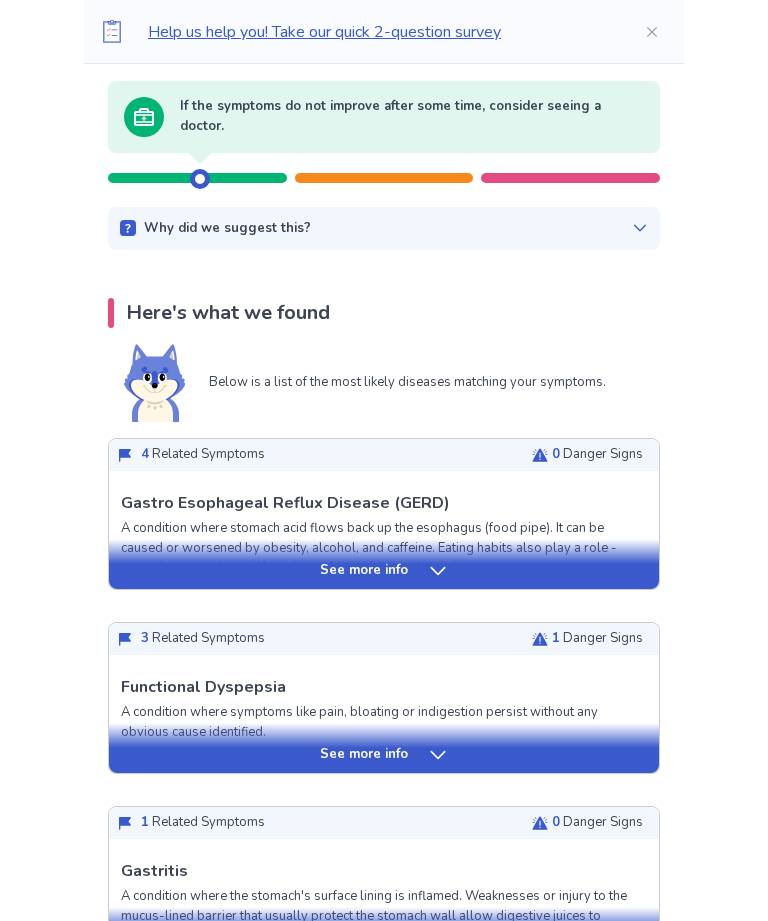 click on "See more info" at bounding box center [384, 572] 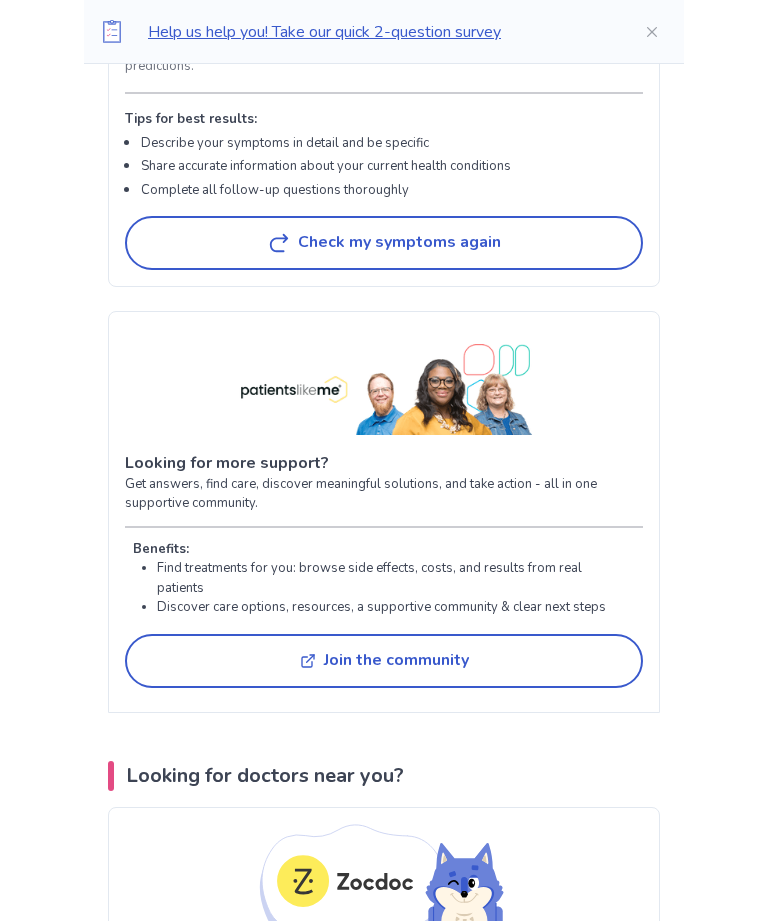 scroll, scrollTop: 4964, scrollLeft: 0, axis: vertical 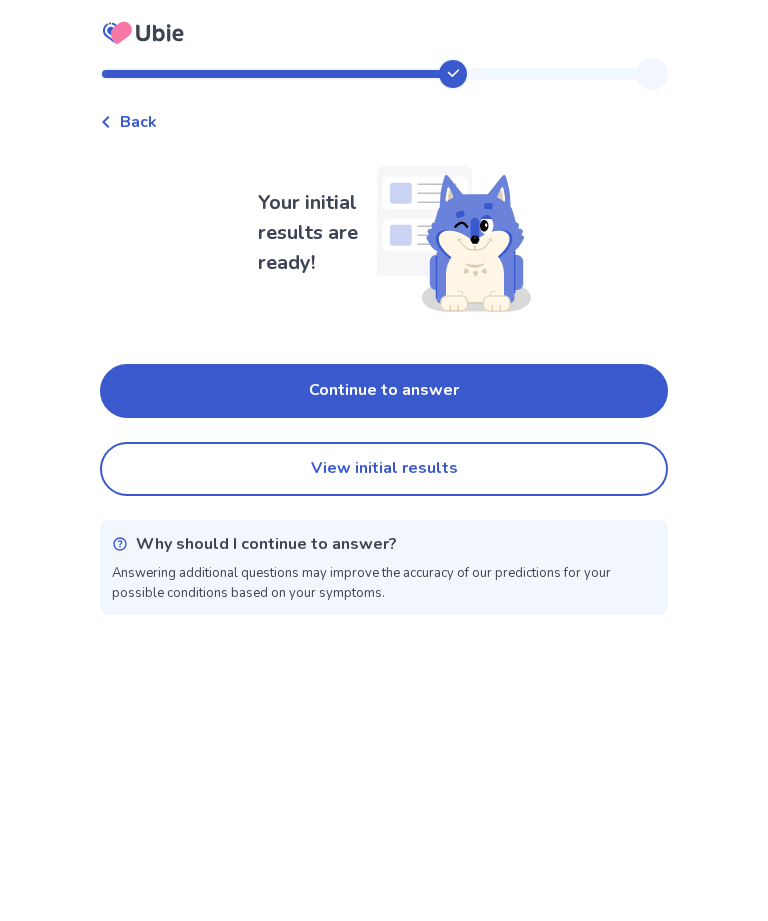 click on "Continue to answer" at bounding box center (384, 391) 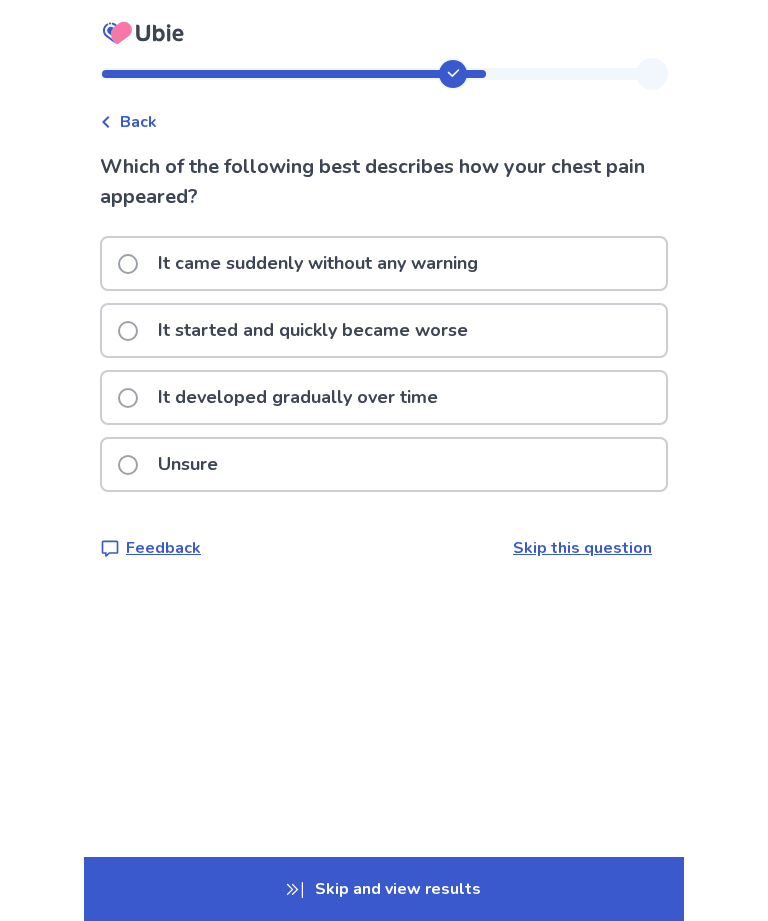 click on "It came suddenly without any warning" at bounding box center (384, 263) 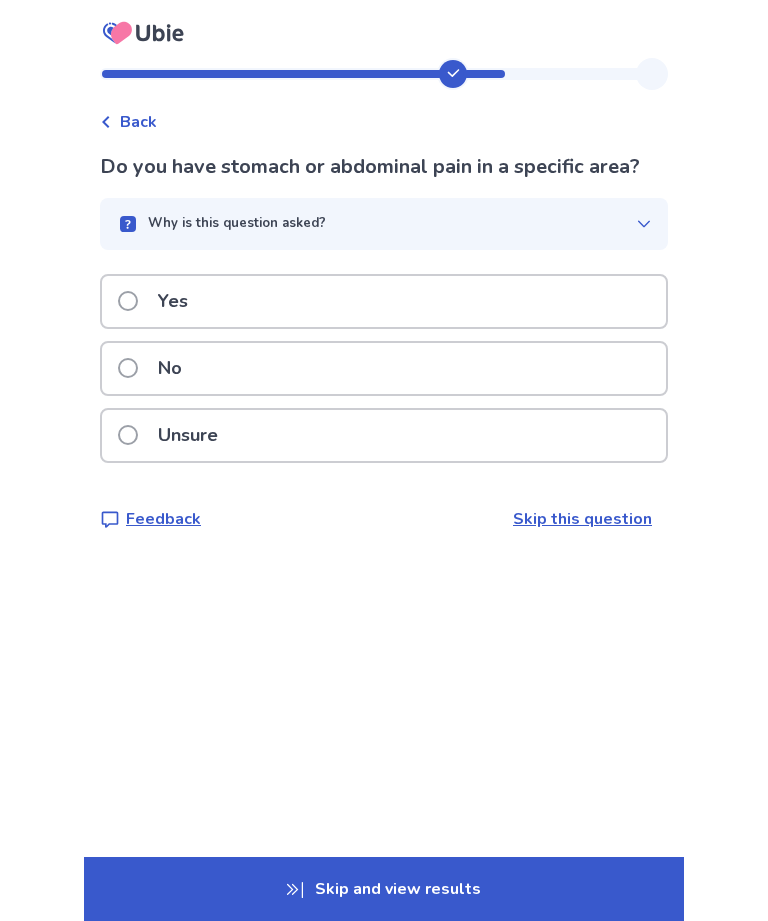 click on "Yes" at bounding box center (384, 301) 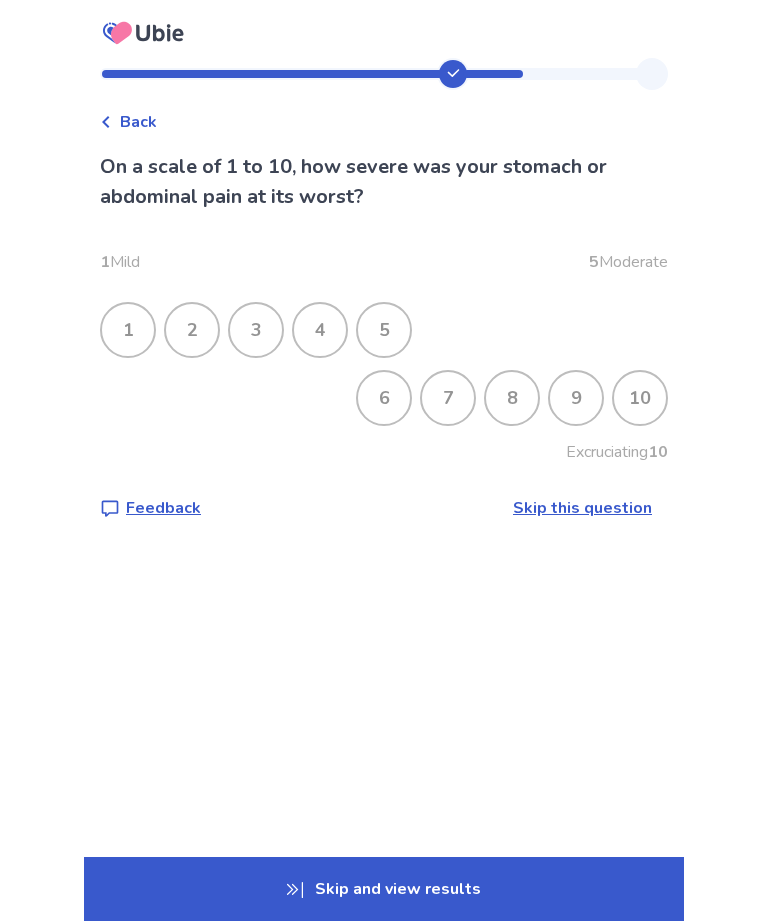 click on "7" at bounding box center [448, 398] 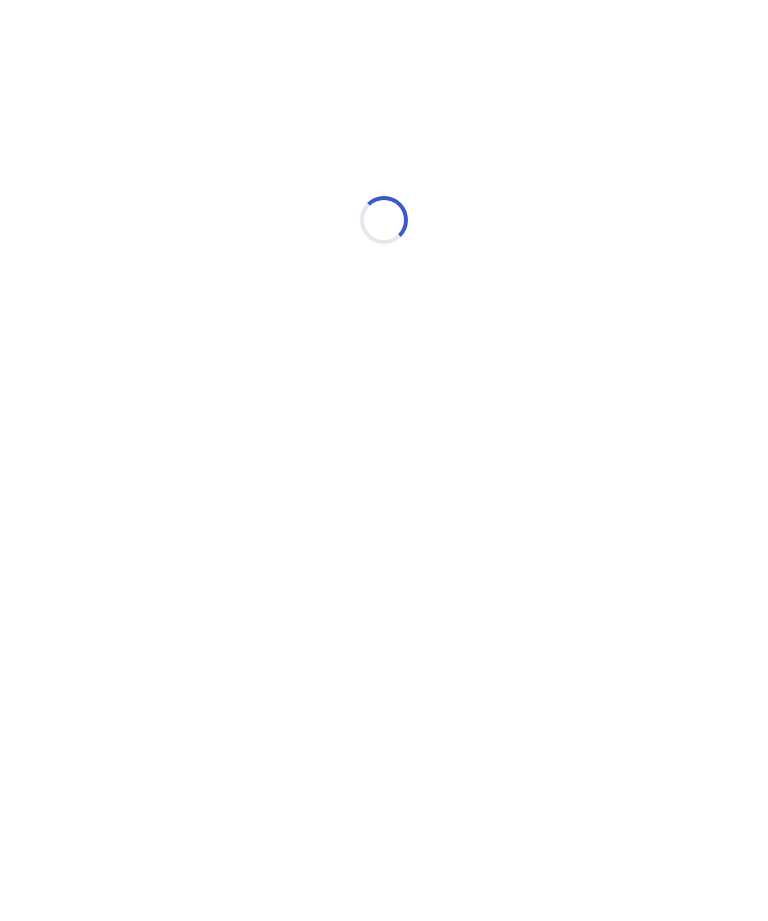 select on "*" 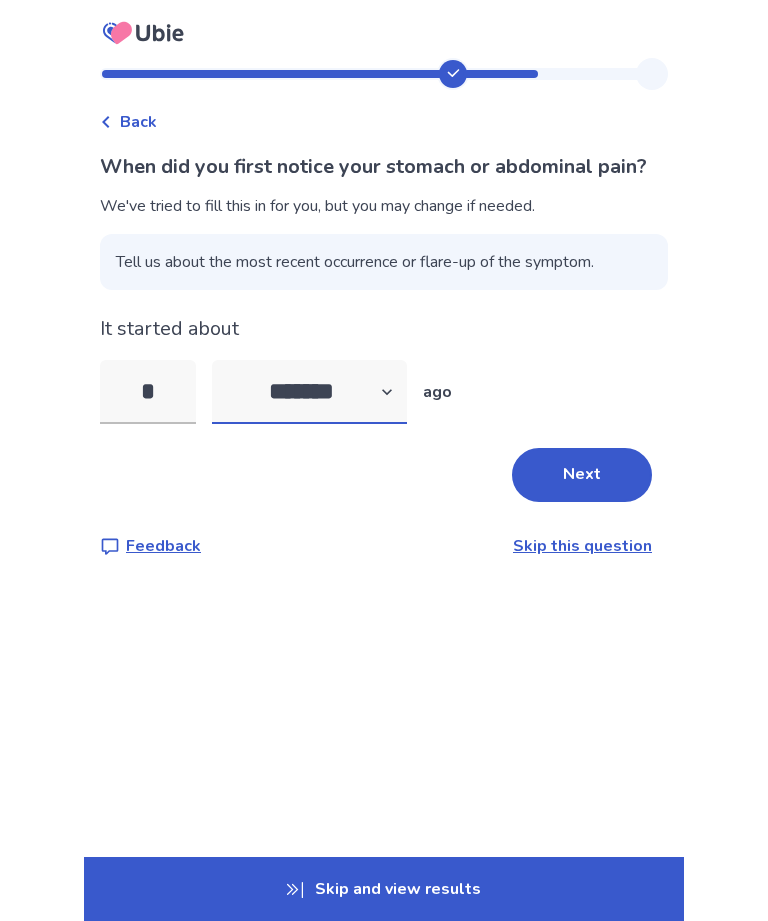 click on "******* ****** ******* ******** *******" at bounding box center [309, 392] 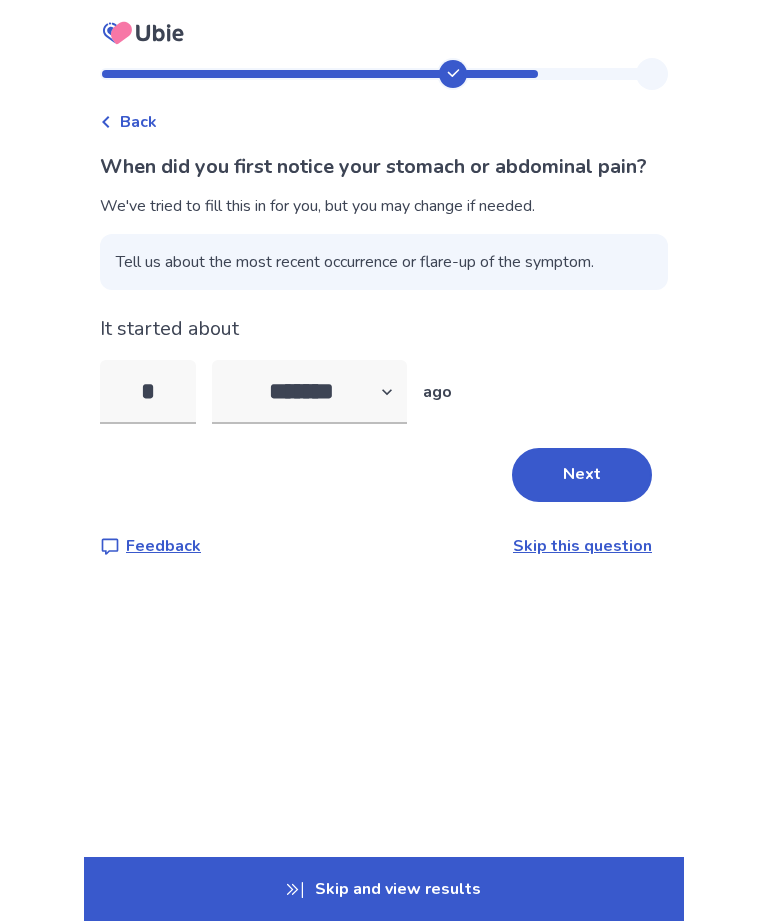 click on "Next" at bounding box center [582, 475] 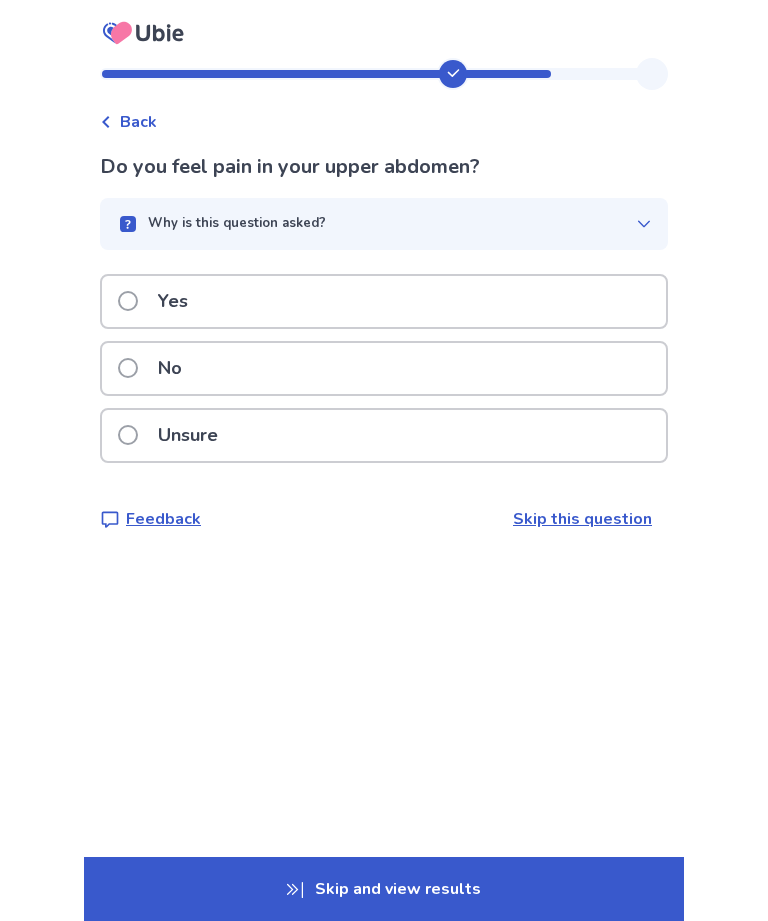 click on "Yes" at bounding box center (384, 301) 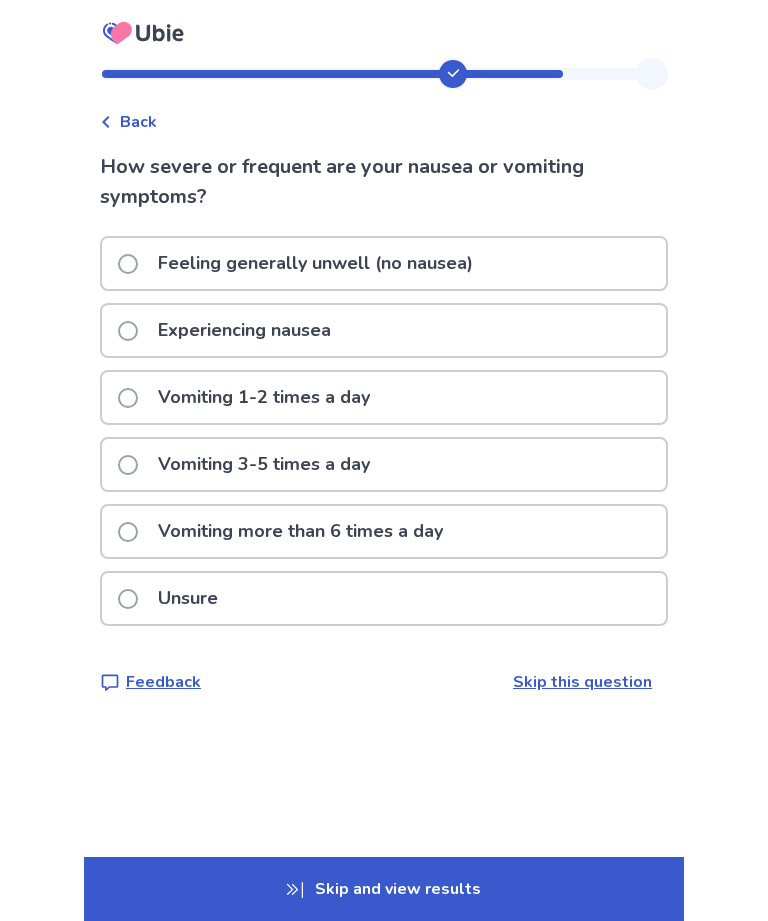 click on "Feeling generally unwell (no nausea)" at bounding box center [384, 263] 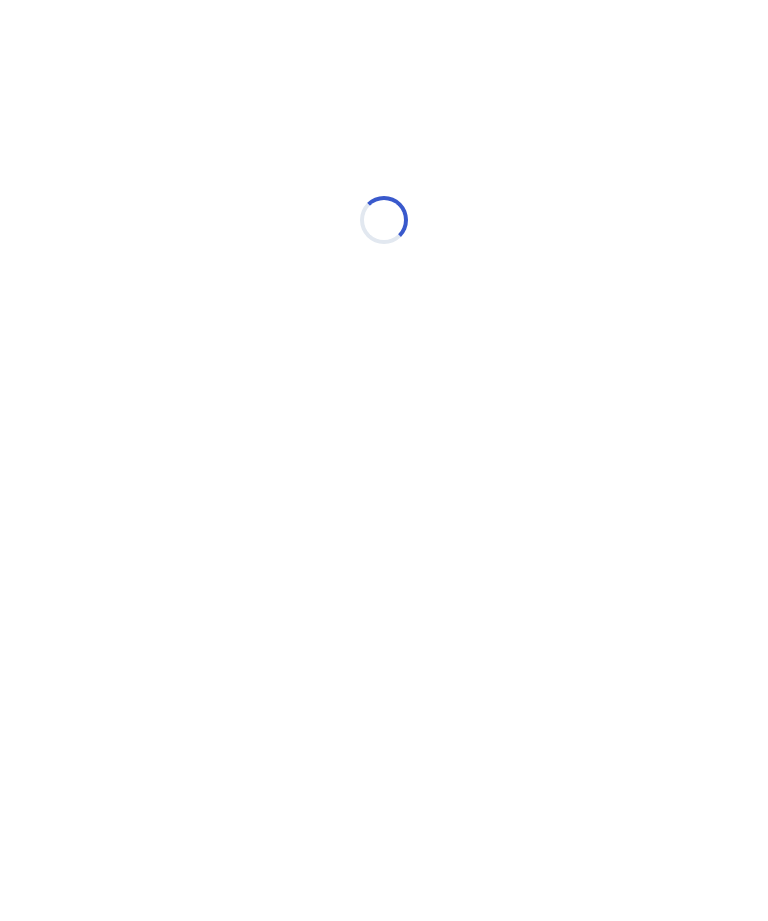 select on "*" 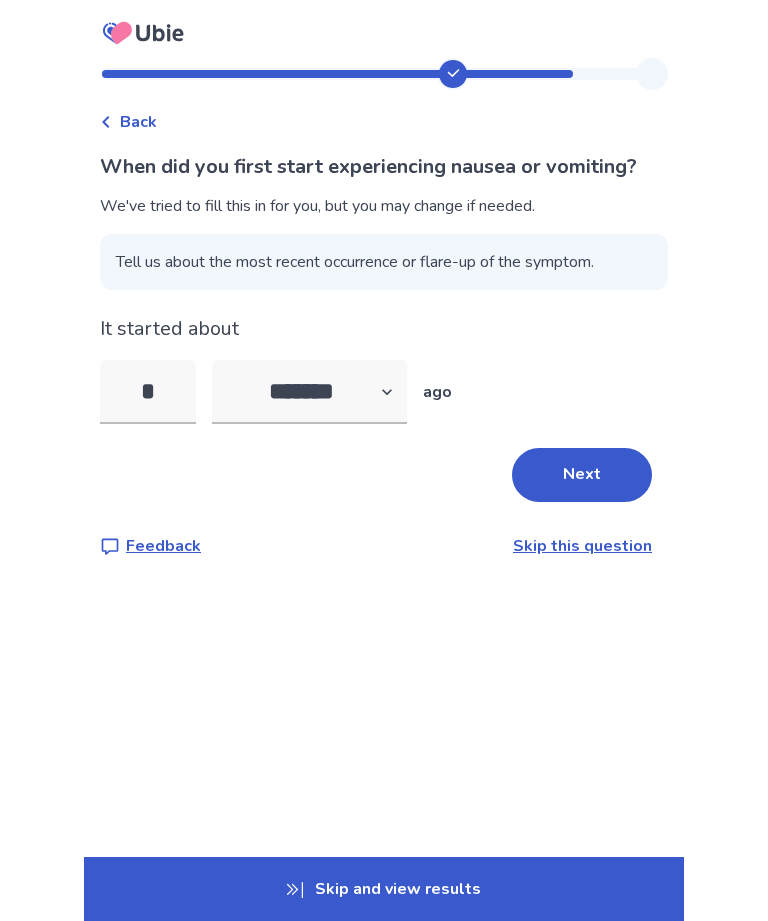 click on "Next" at bounding box center [582, 475] 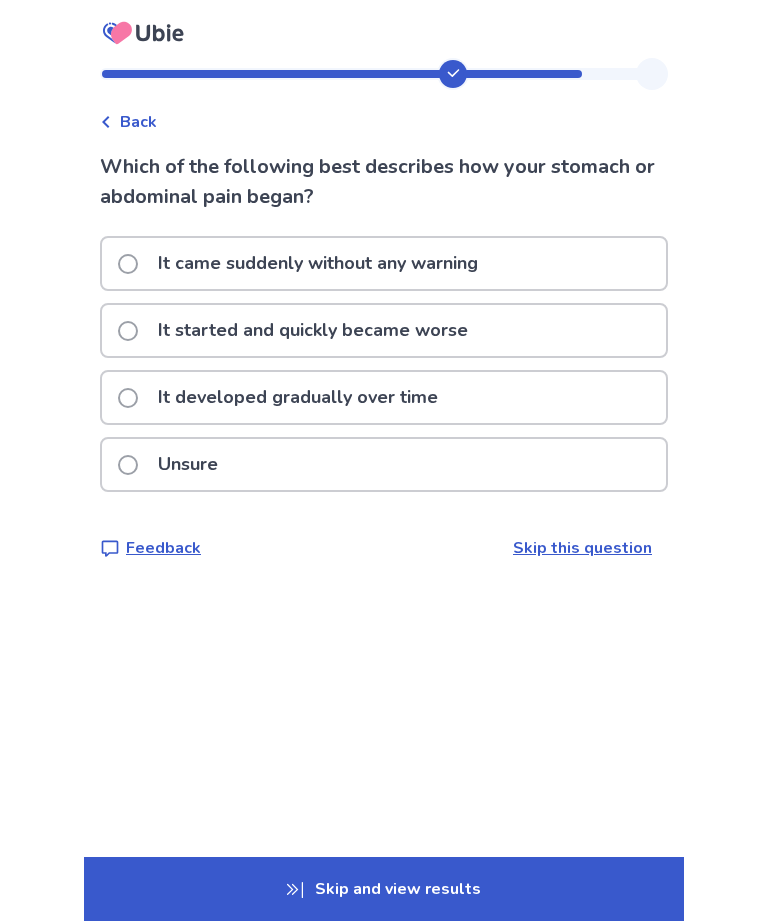 click on "It started and quickly became worse" at bounding box center (384, 330) 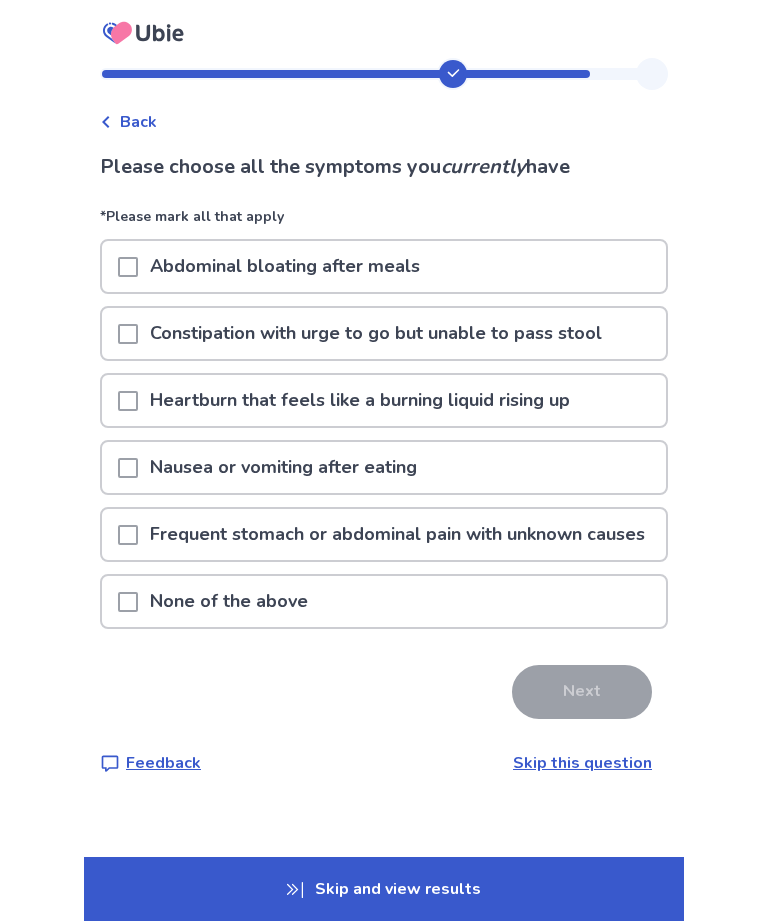 click on "Heartburn that feels like a burning liquid rising up" at bounding box center (360, 400) 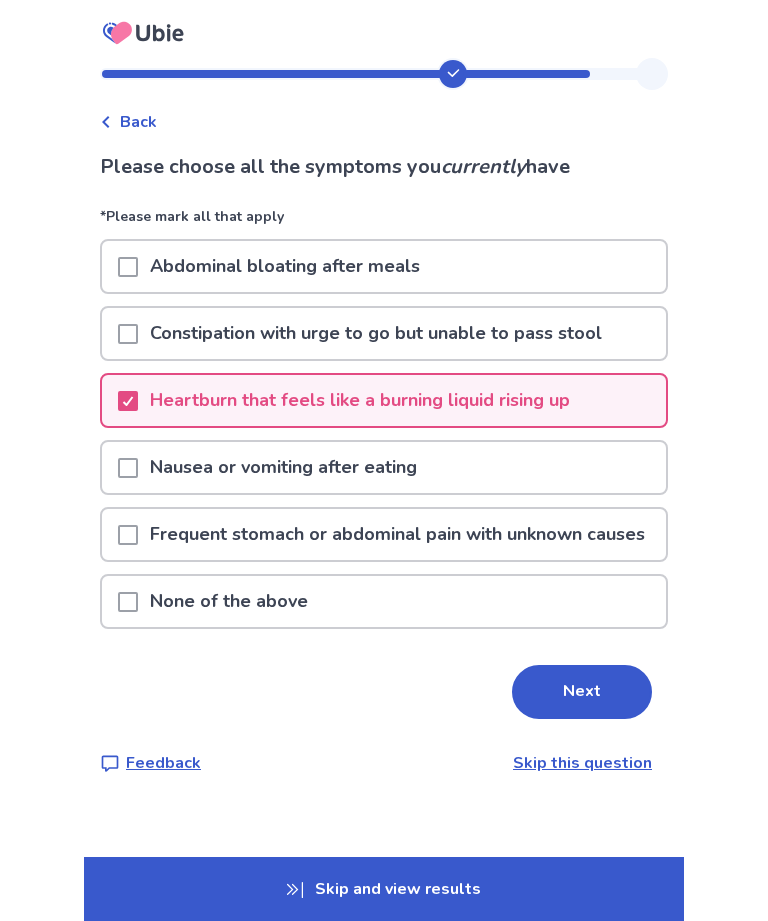click on "Nausea or vomiting after eating" at bounding box center [384, 467] 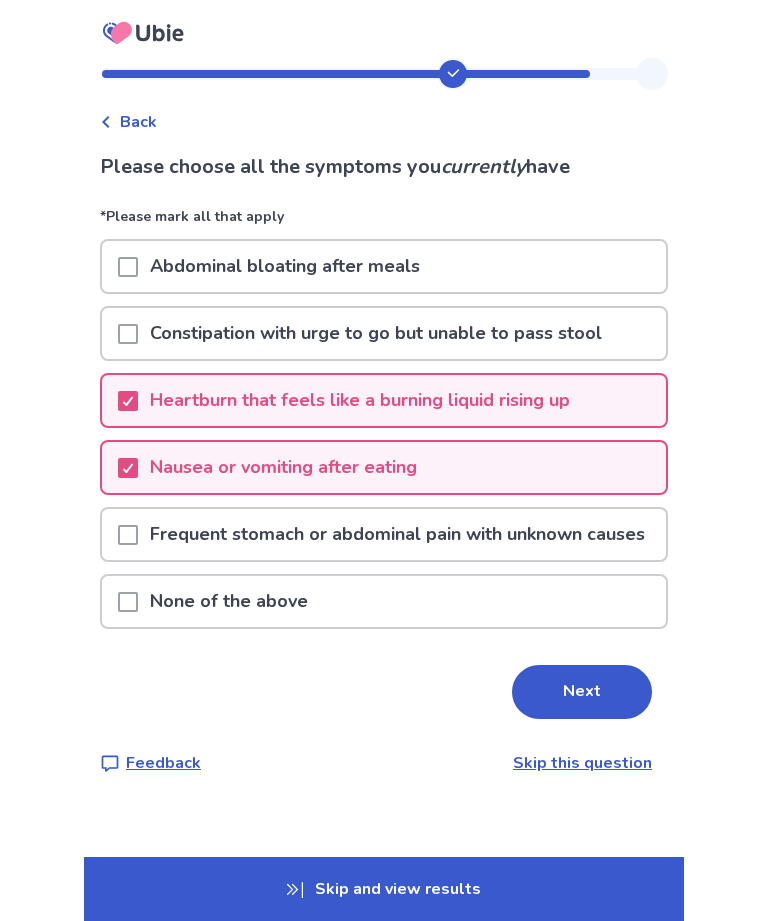 click on "Next" at bounding box center [582, 692] 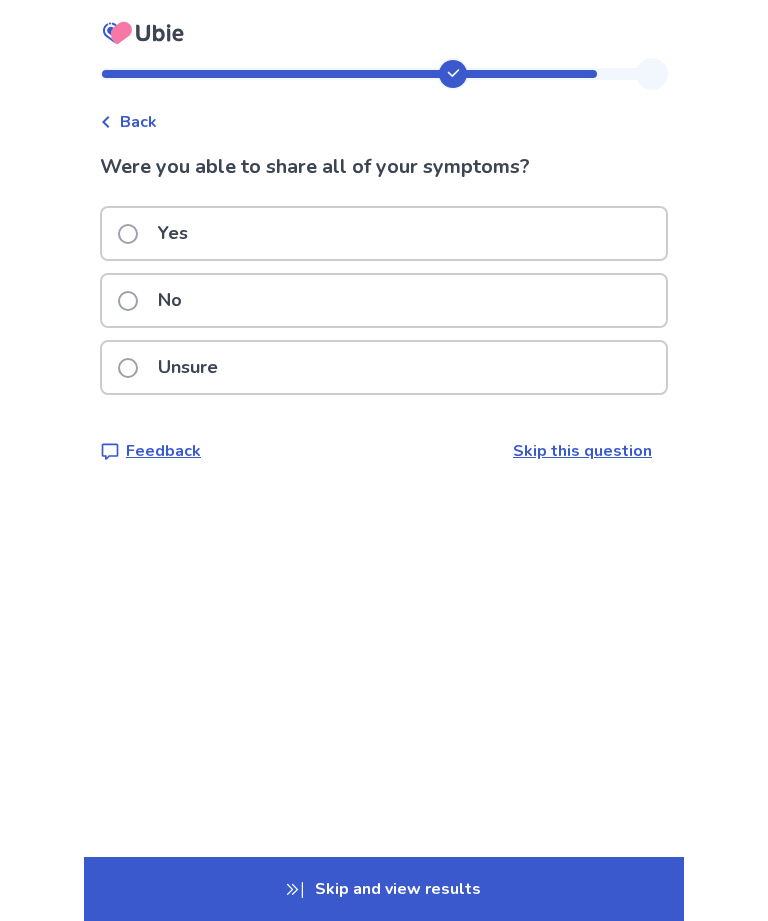 click on "Yes" at bounding box center [384, 233] 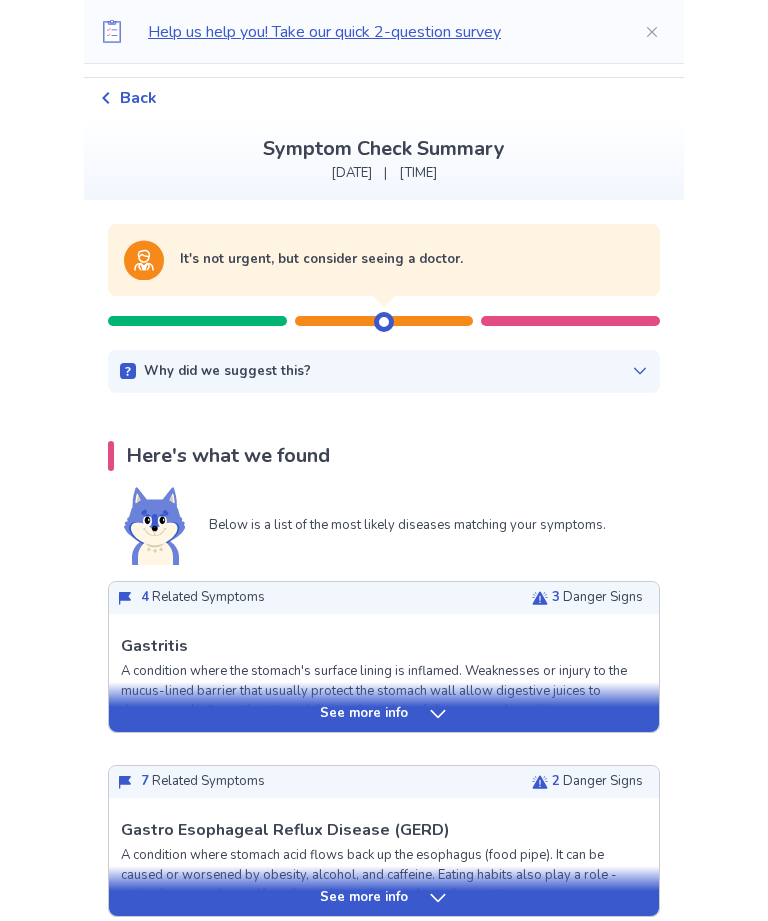scroll, scrollTop: 0, scrollLeft: 0, axis: both 